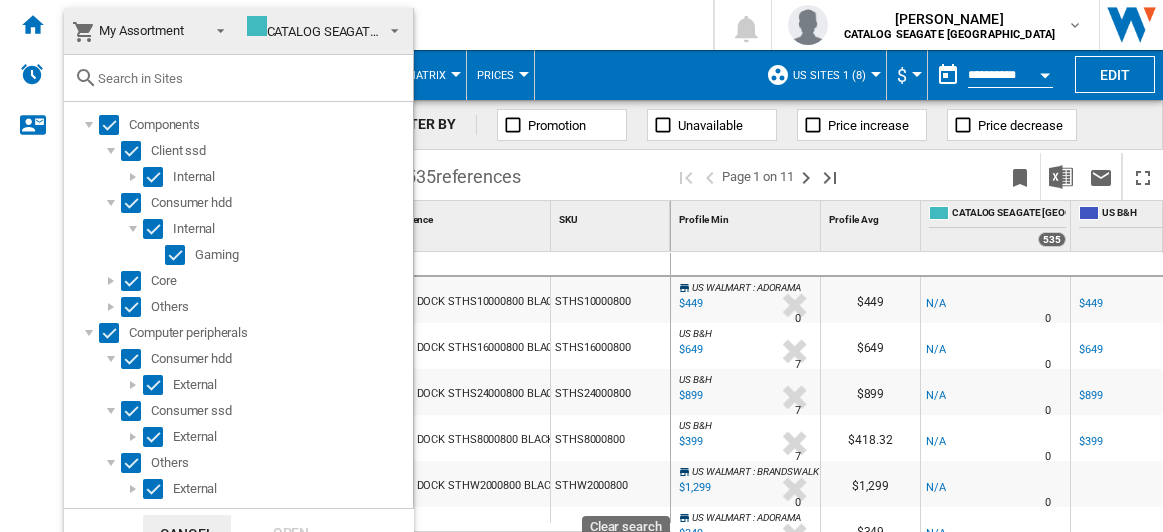 click at bounding box center (581, 266) 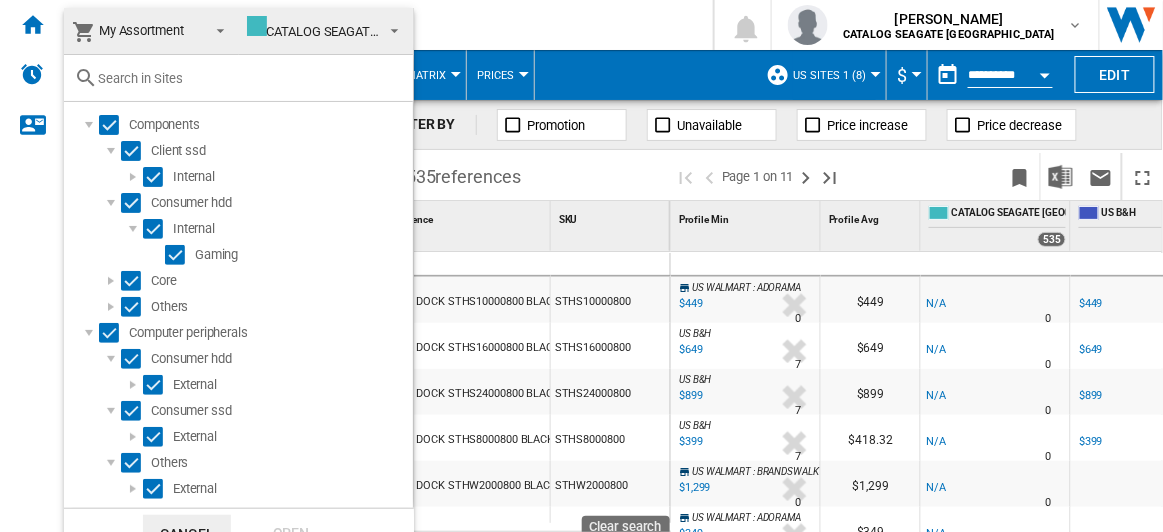 scroll, scrollTop: 23, scrollLeft: 0, axis: vertical 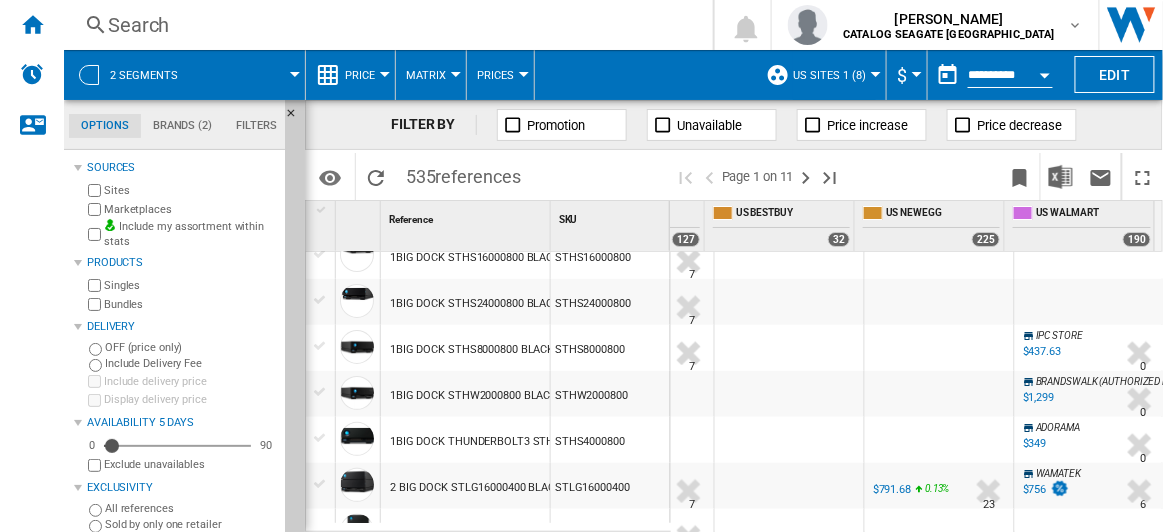 click on "US Sites 1 (8)" at bounding box center (829, 75) 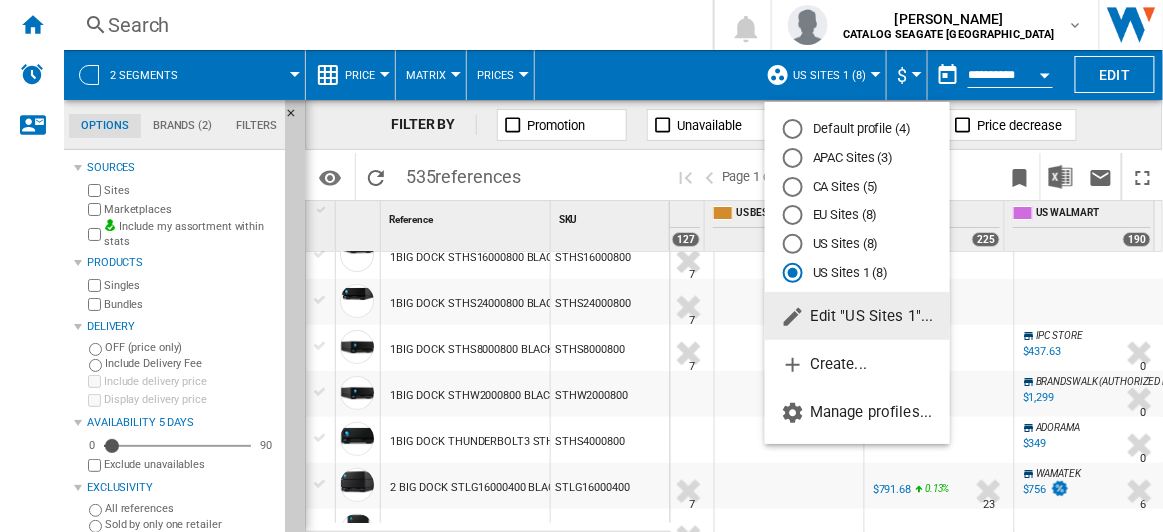 click at bounding box center (793, 244) 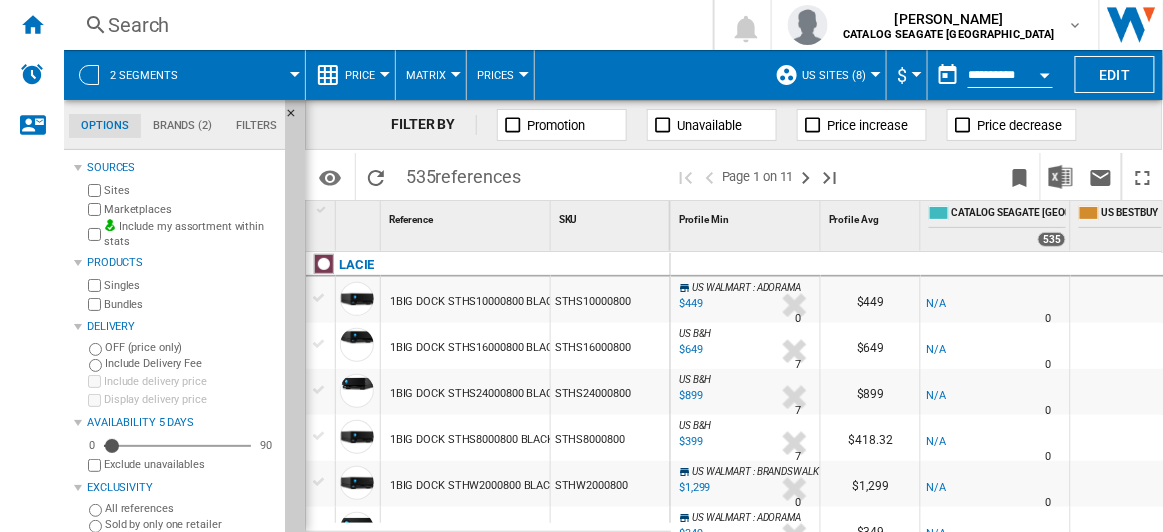 scroll, scrollTop: 0, scrollLeft: 141, axis: horizontal 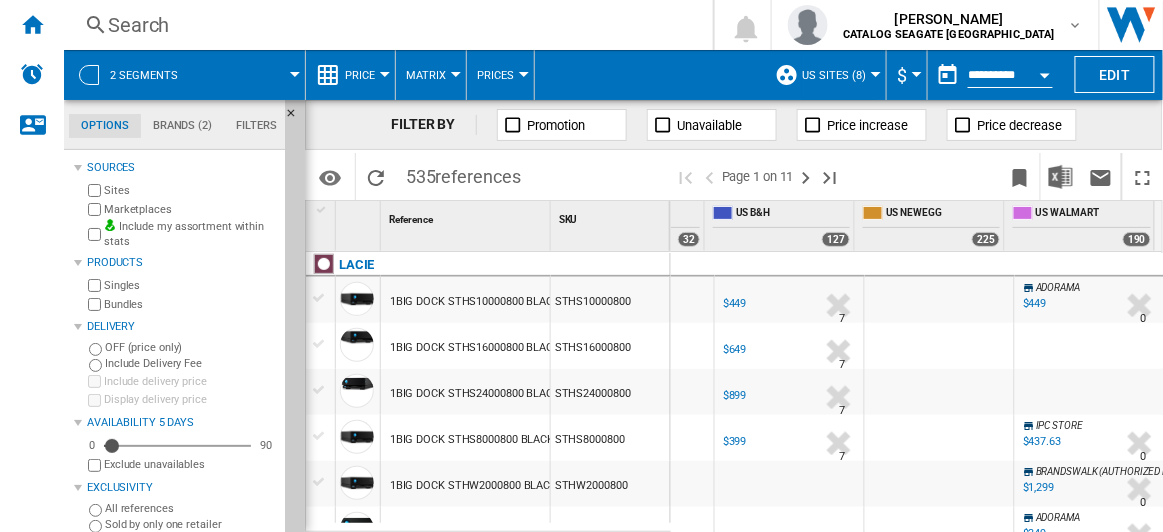 click on "US Sites (8)" at bounding box center (839, 75) 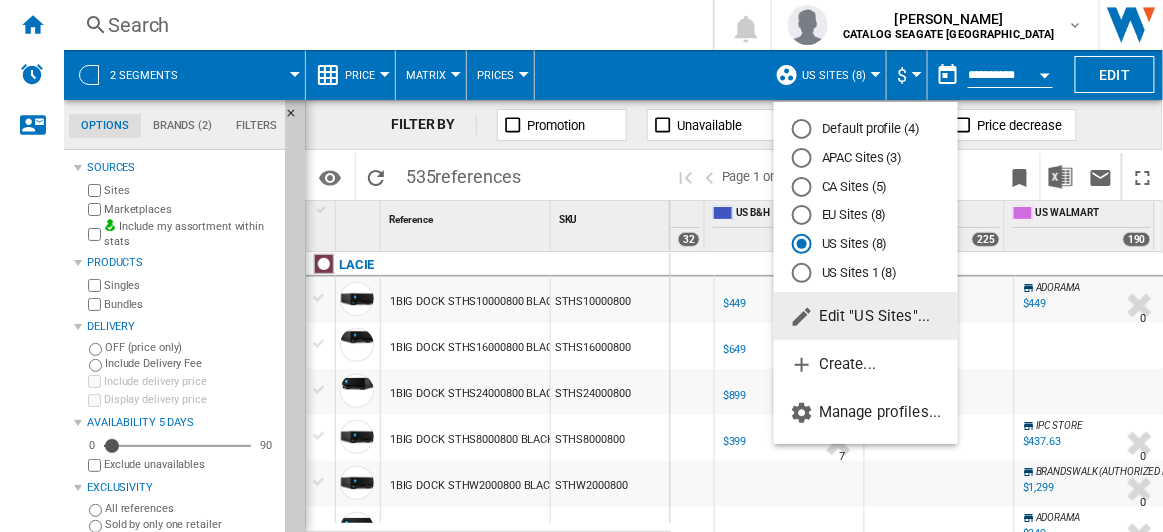 click on "Edit "US Sites"..." 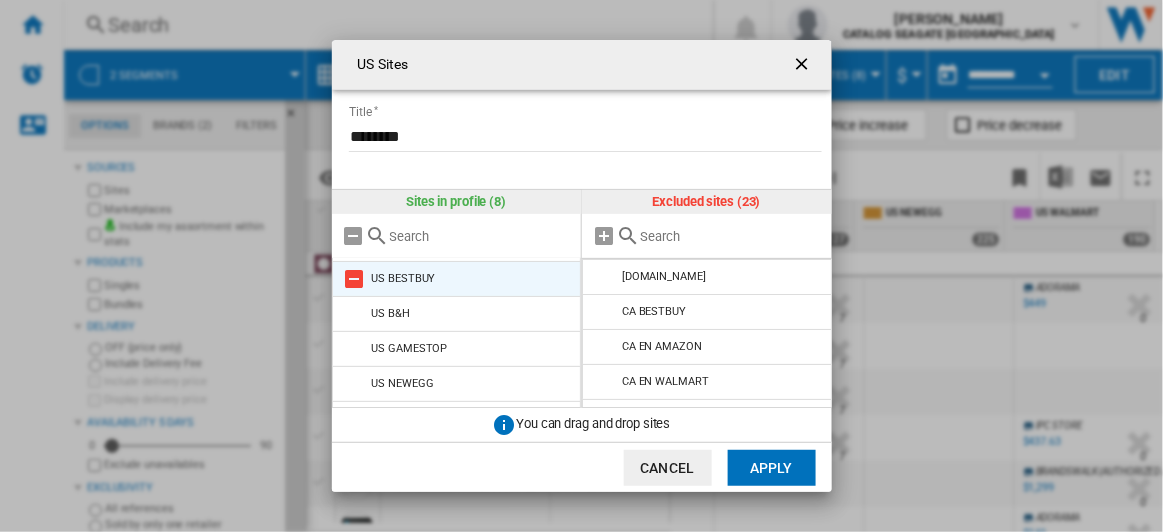 scroll, scrollTop: 0, scrollLeft: 0, axis: both 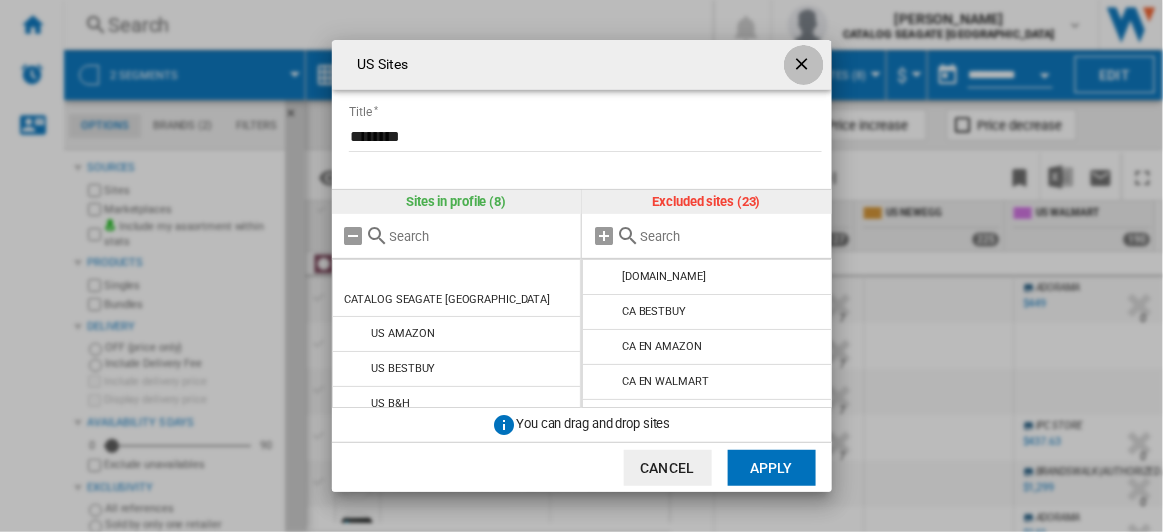 click at bounding box center [804, 66] 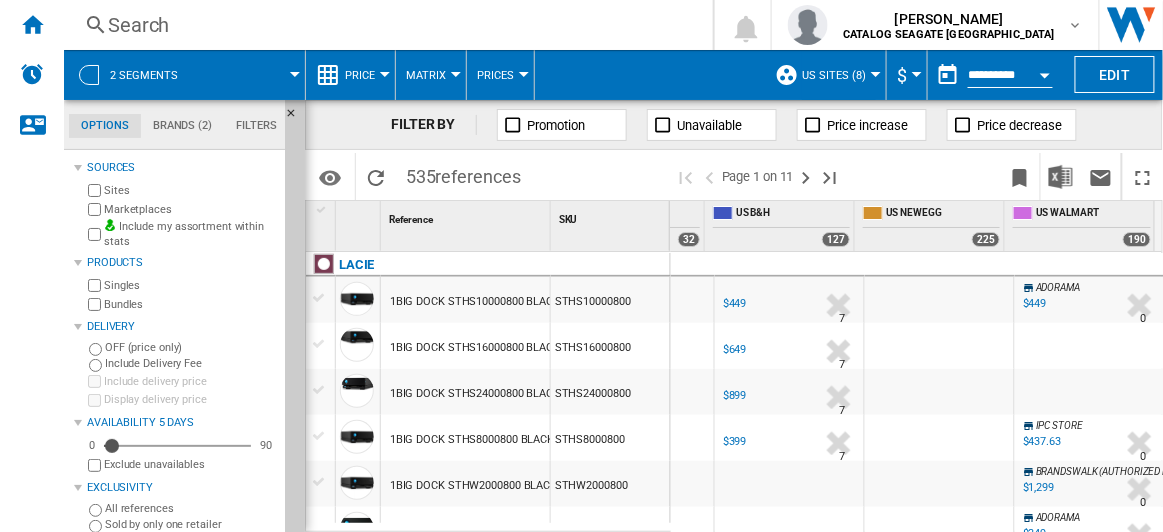 click on "US Sites (8)" at bounding box center [839, 75] 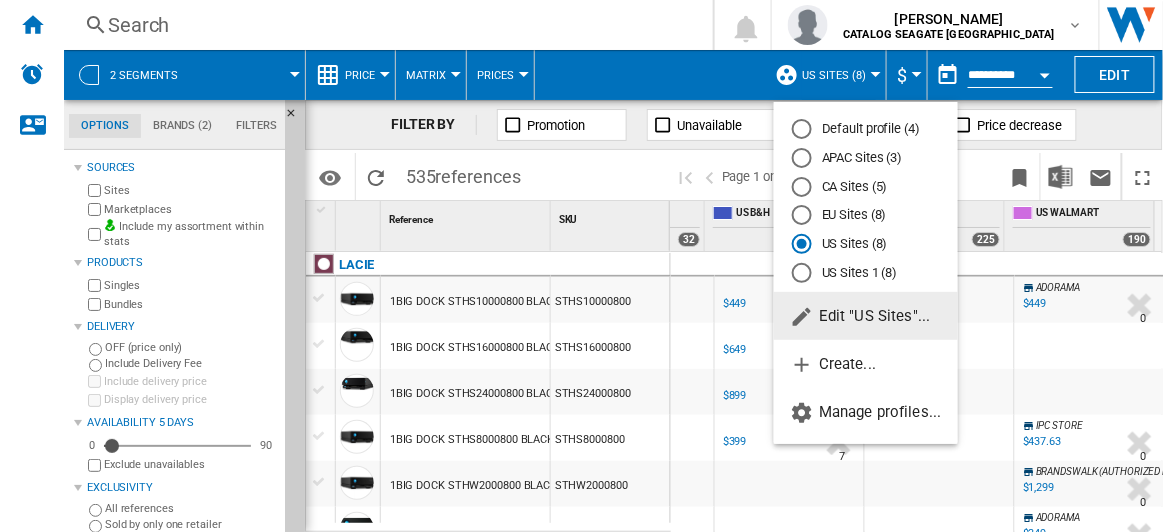 click on "Edit "US Sites"..." 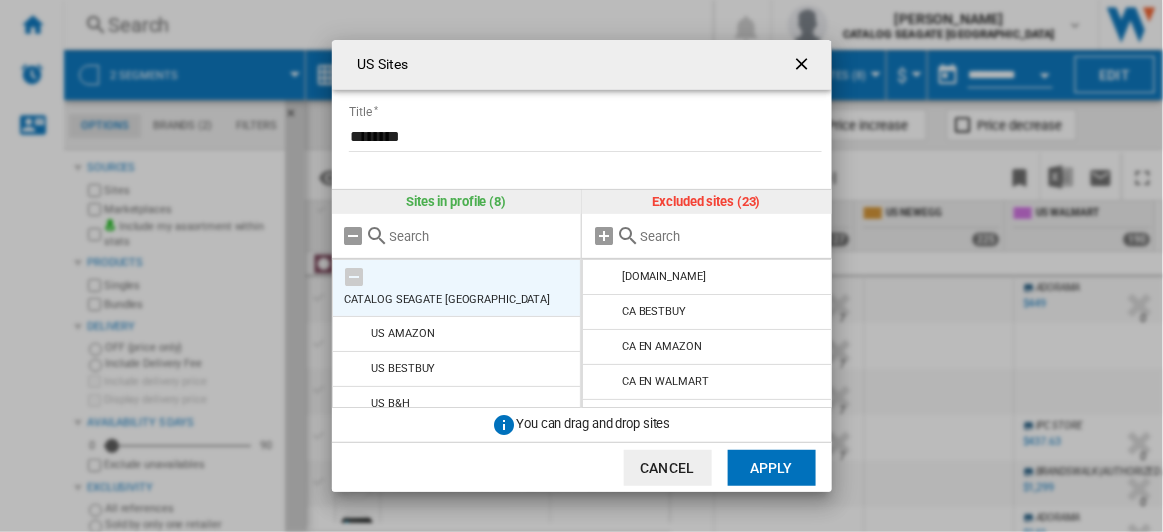 click at bounding box center (355, 277) 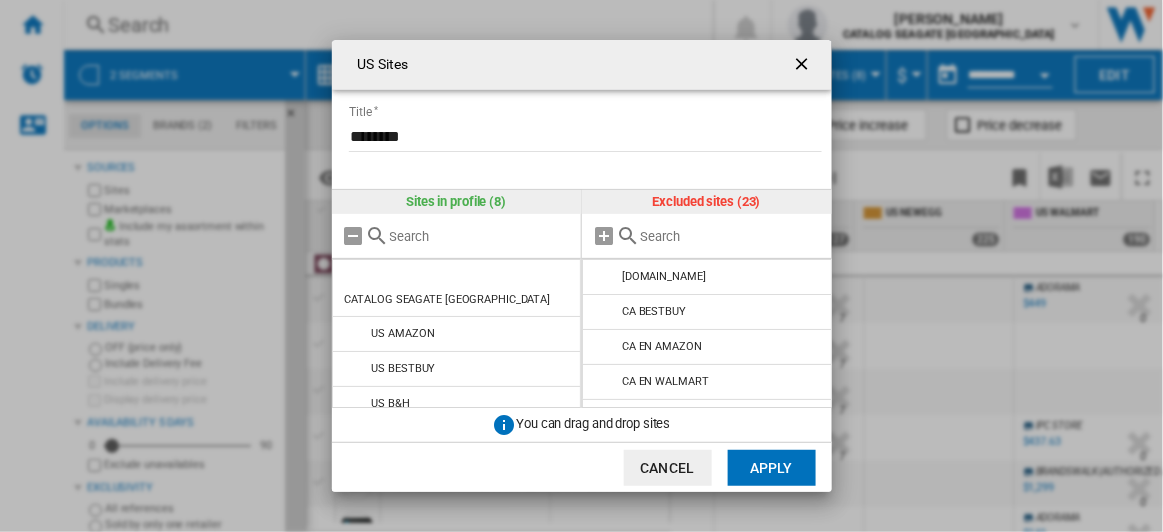 click at bounding box center [804, 66] 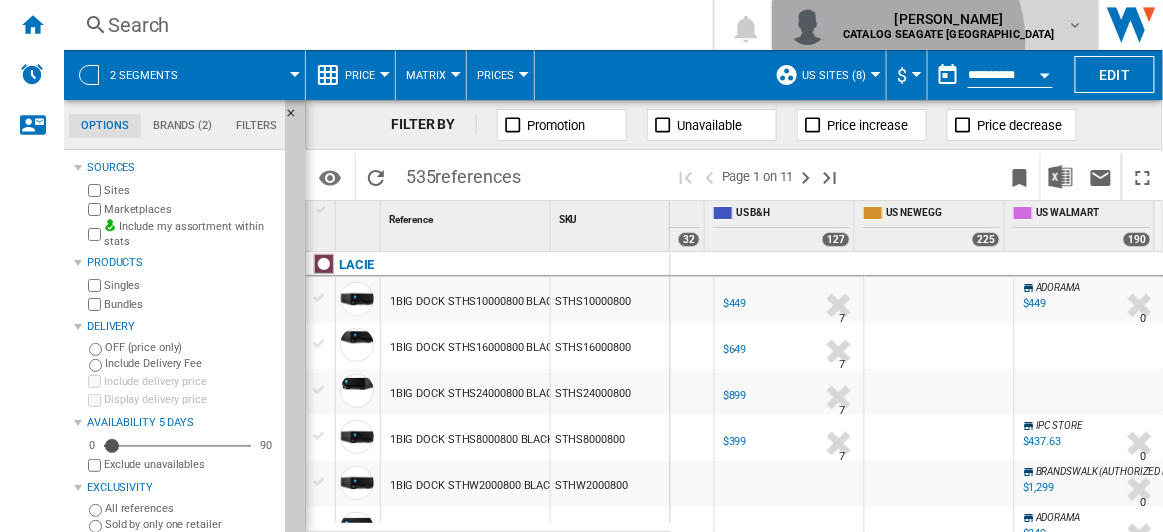 click on "CATALOG SEAGATE [GEOGRAPHIC_DATA]" at bounding box center (950, 34) 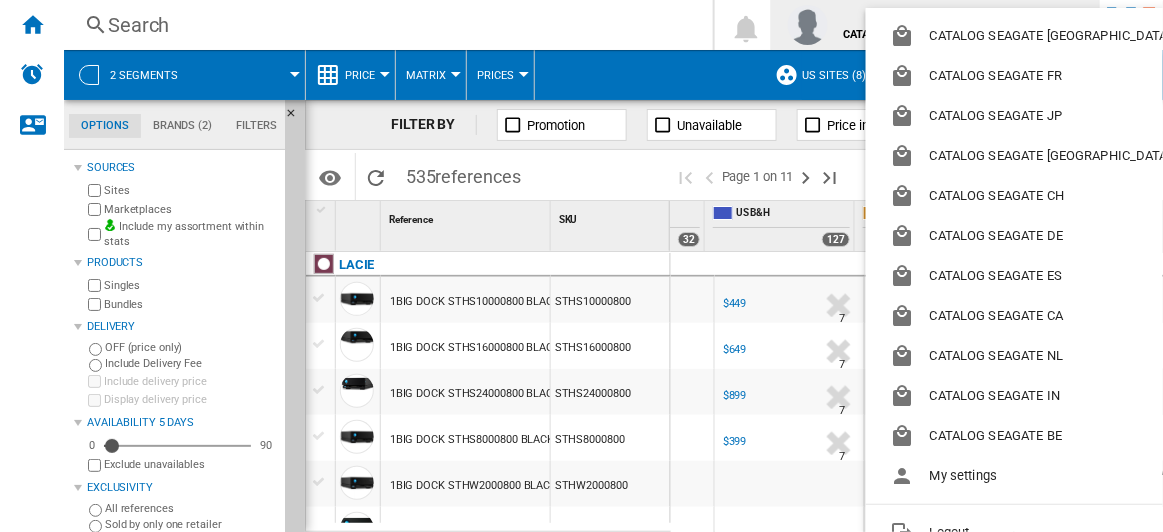click at bounding box center (581, 266) 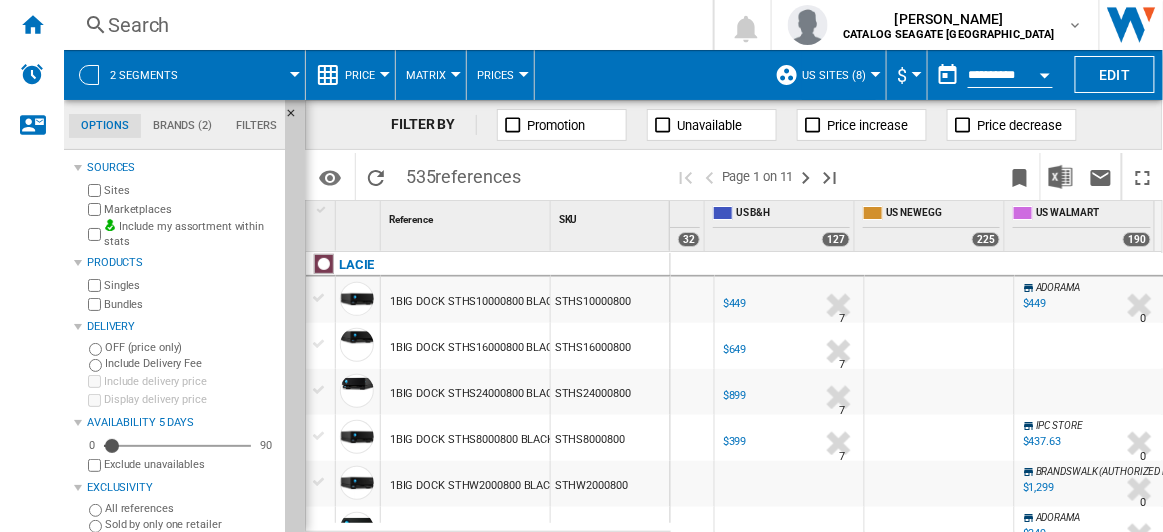 scroll, scrollTop: 0, scrollLeft: 0, axis: both 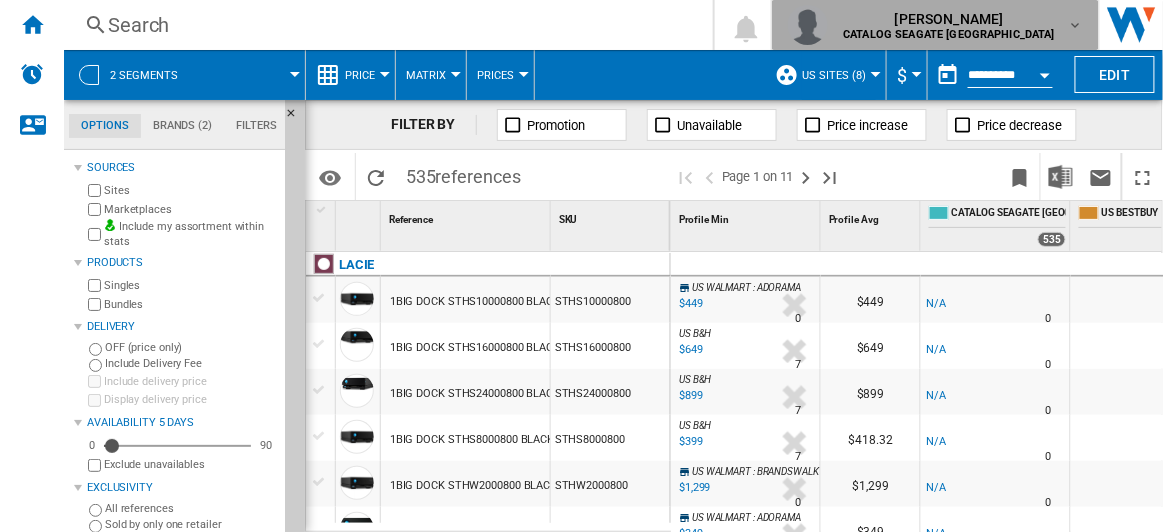 click on "kok hua
tan
CATALOG SEAGATE US" at bounding box center (936, 25) 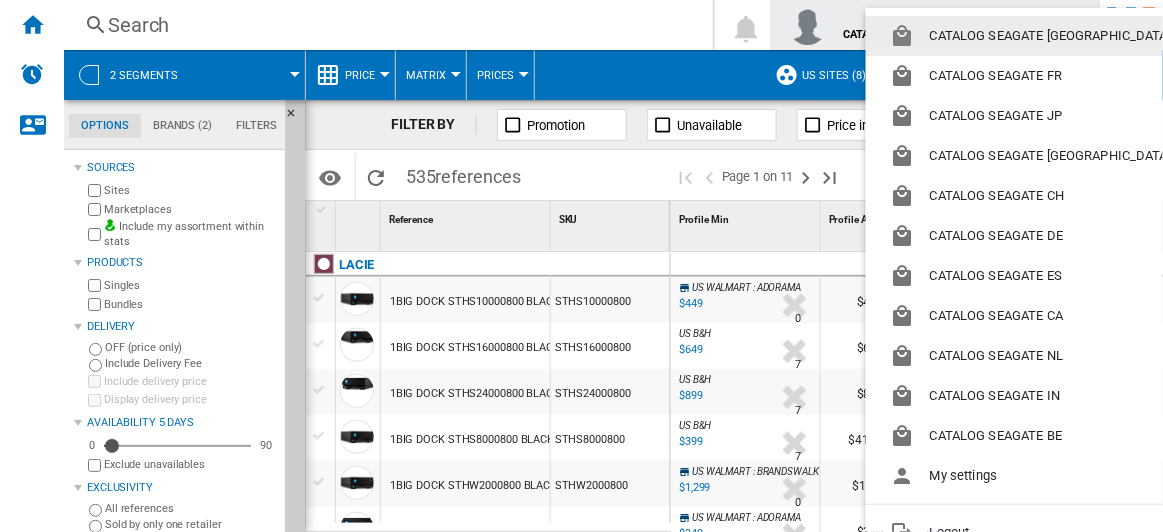click on "CATALOG SEAGATE [GEOGRAPHIC_DATA]" at bounding box center (1034, 36) 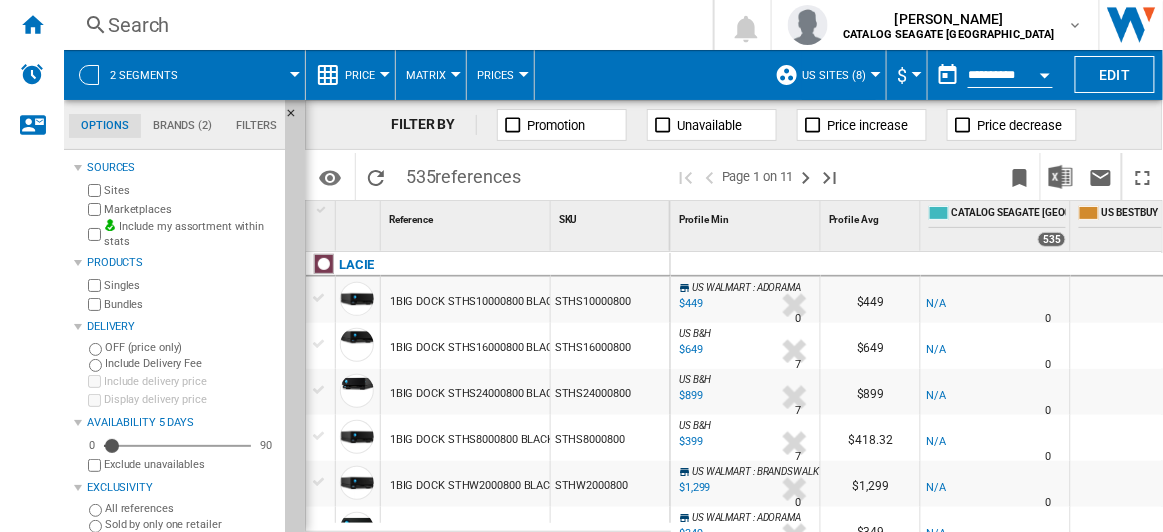 scroll, scrollTop: 0, scrollLeft: 175, axis: horizontal 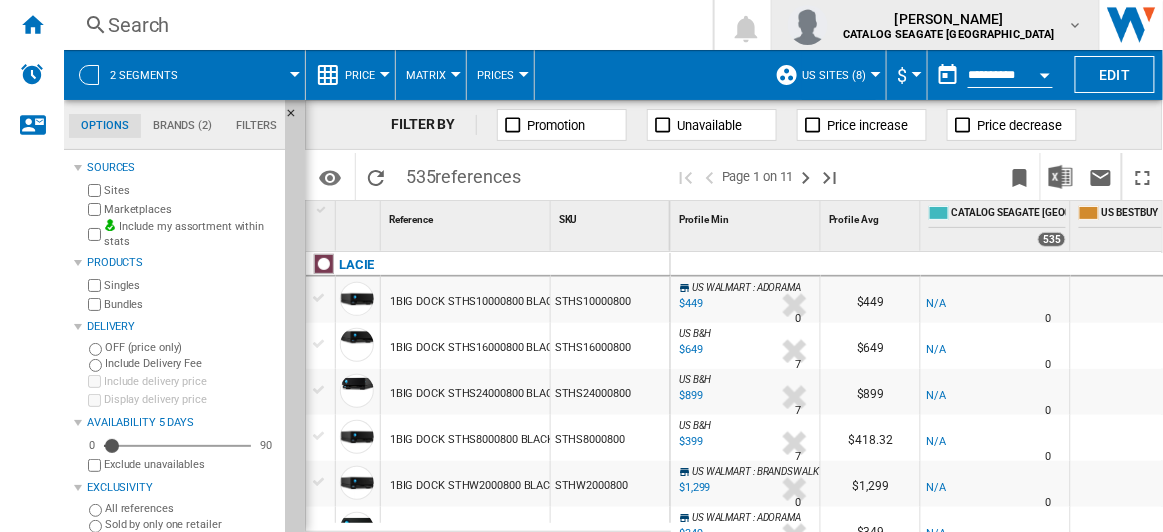 click on "kok hua
tan
CATALOG SEAGATE US" at bounding box center (952, 25) 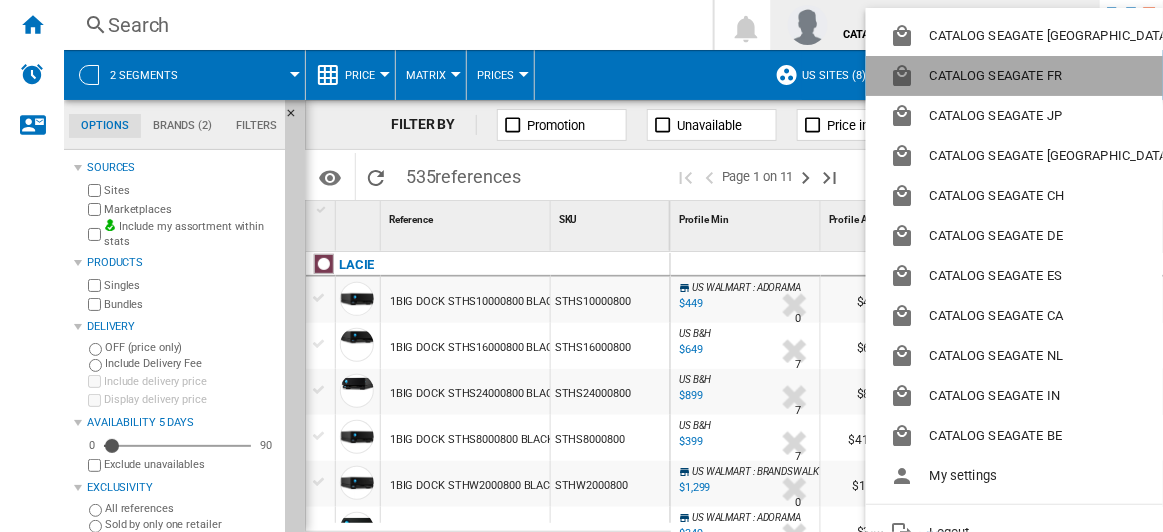 click on "CATALOG SEAGATE FR" at bounding box center (1034, 76) 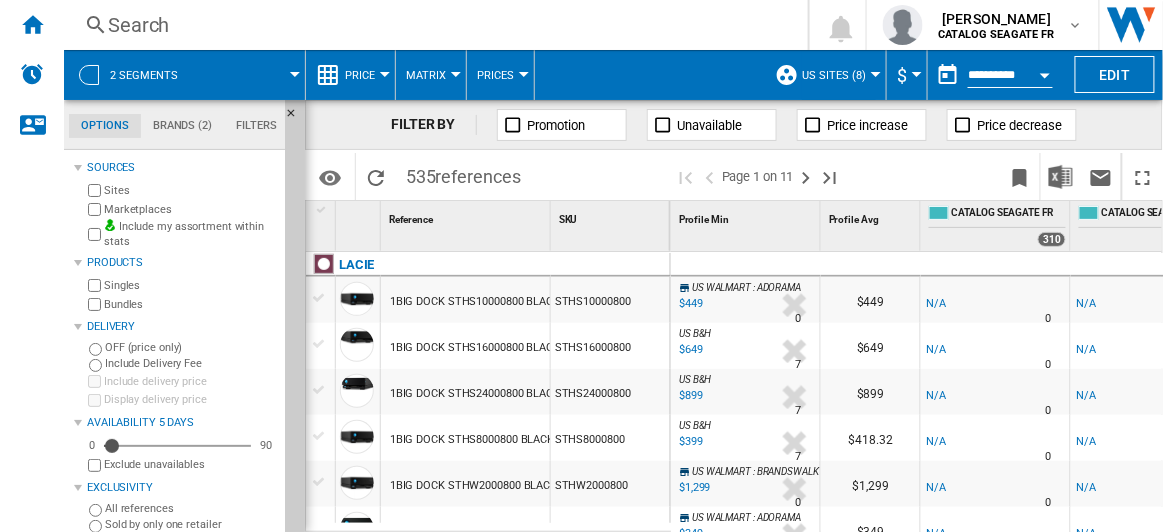 click on "US Sites (8)" at bounding box center [839, 75] 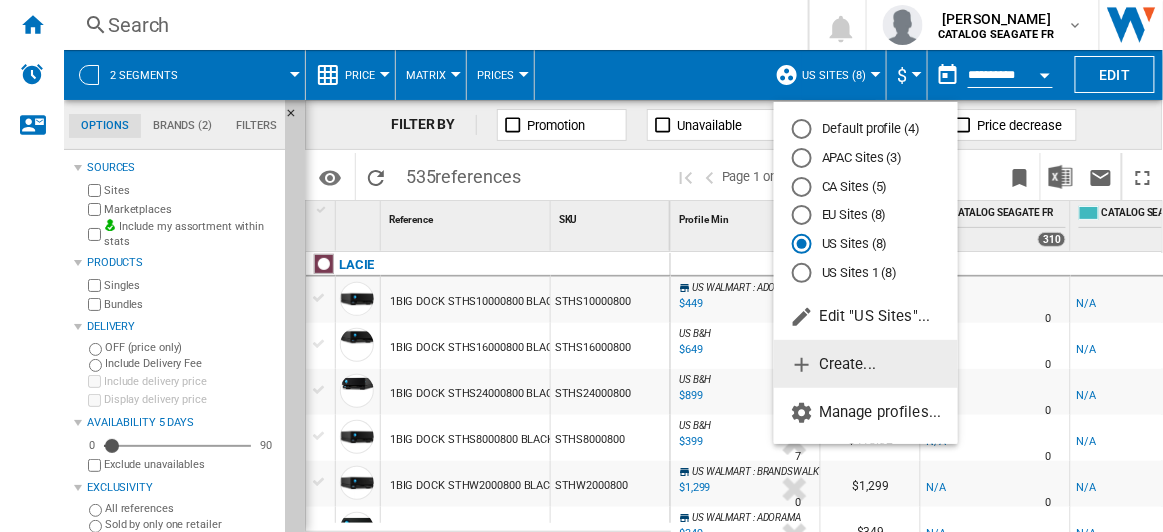 click on "Create..." 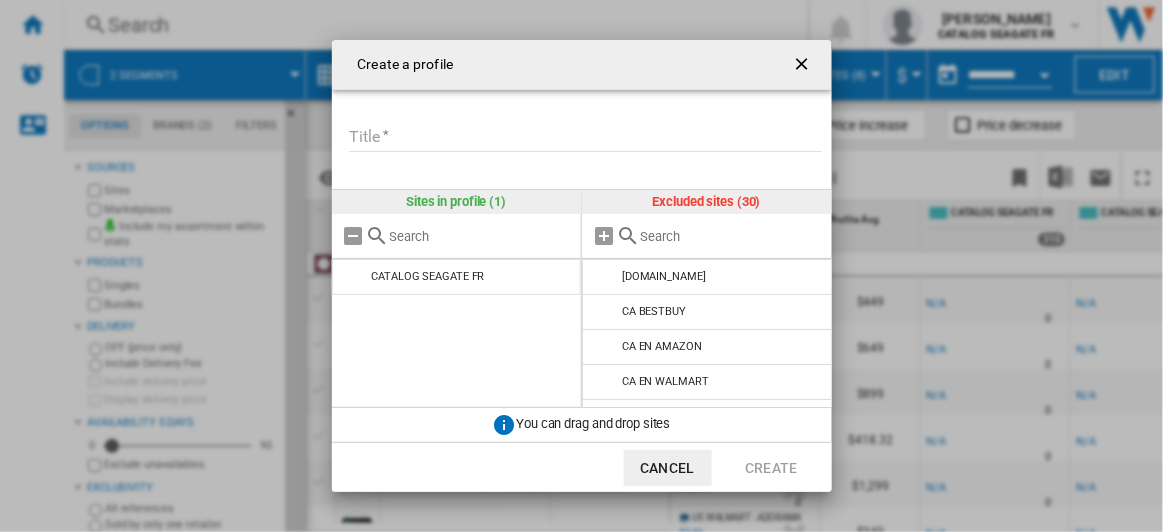 click at bounding box center [804, 66] 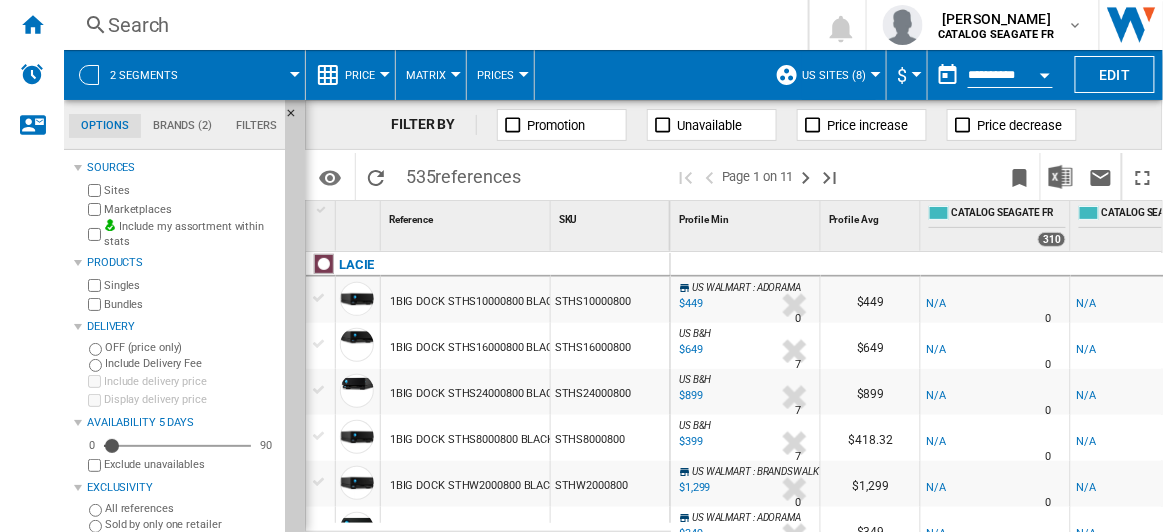 scroll, scrollTop: 272, scrollLeft: 0, axis: vertical 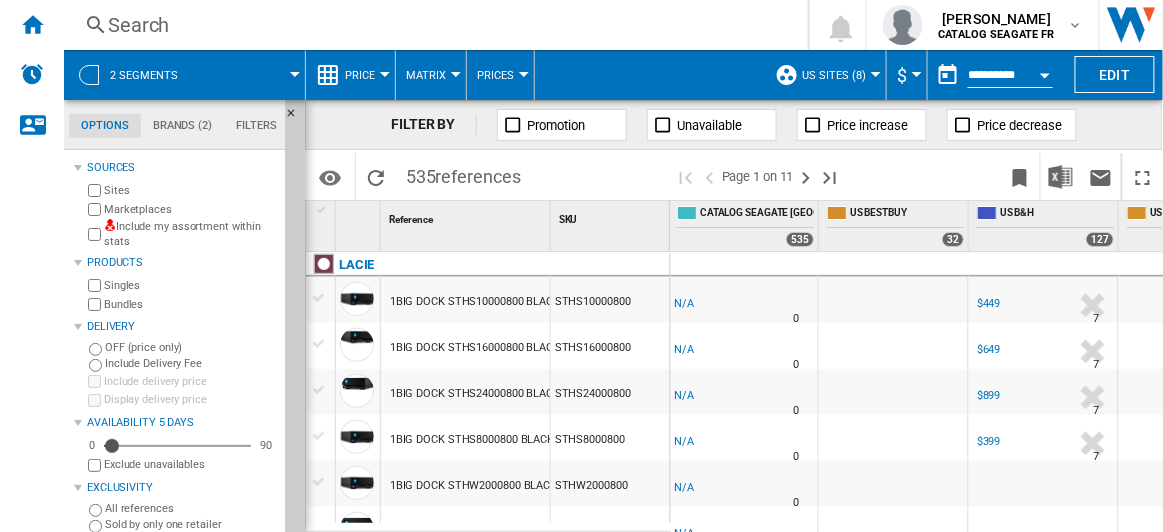 click on "US Sites (8)
Default profile (4)
APAC Sites (3)
CA Sites (5)
EU Sites (8)
US Sites (8)
US Sites 1 (8)
Edit "US Sites"...
Create...
Manage profiles..." at bounding box center [826, 75] 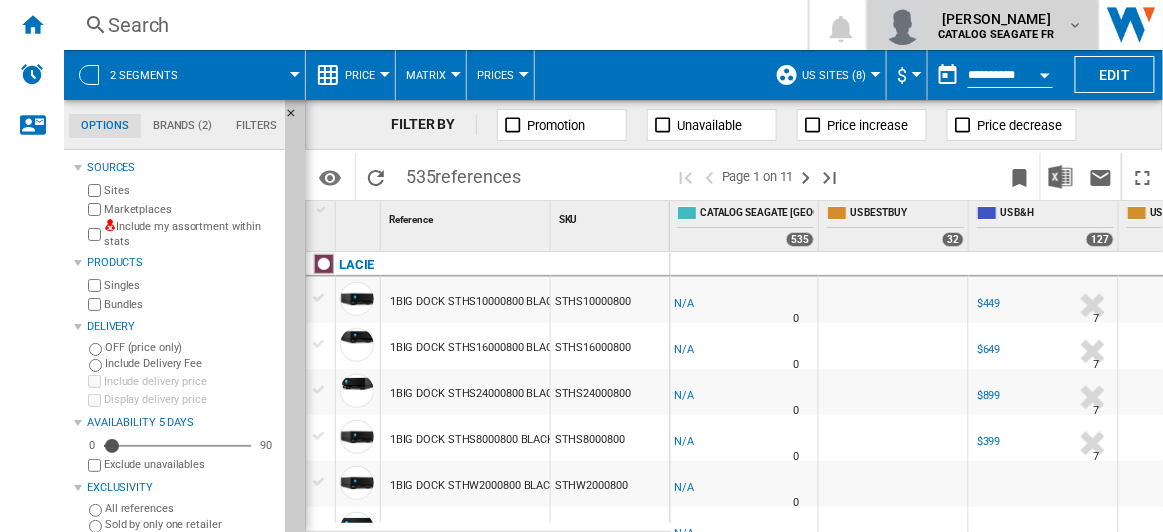click on "[PERSON_NAME]" at bounding box center [997, 19] 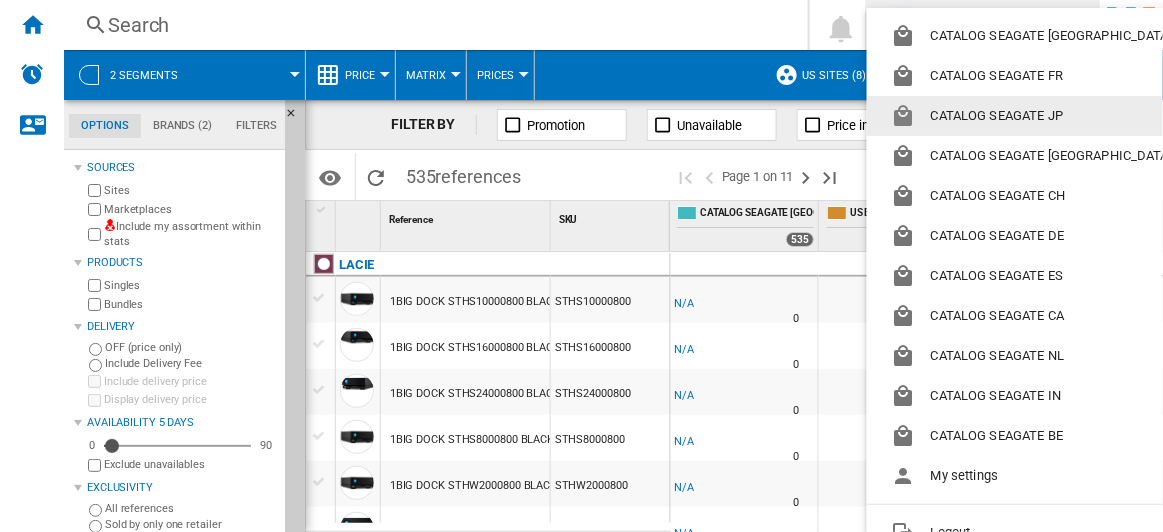 click on "CATALOG SEAGATE JP" at bounding box center (1035, 116) 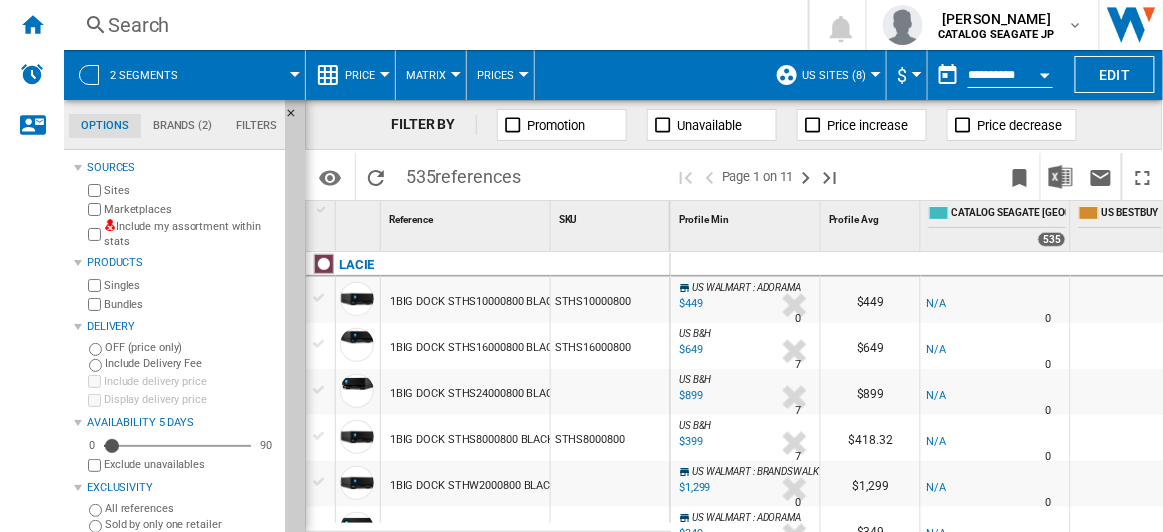 scroll, scrollTop: 363, scrollLeft: 0, axis: vertical 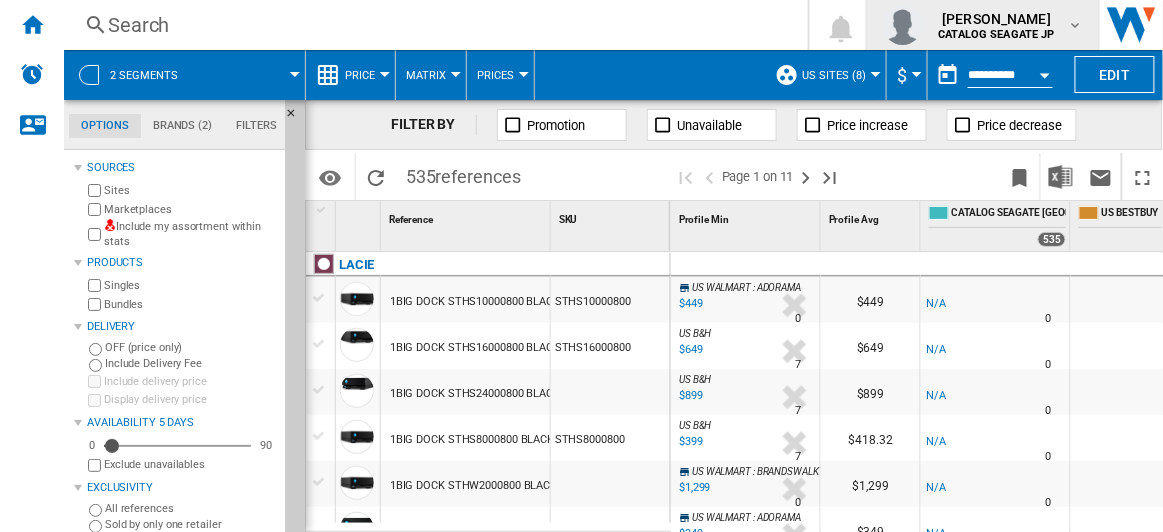click on "[PERSON_NAME]" at bounding box center (997, 19) 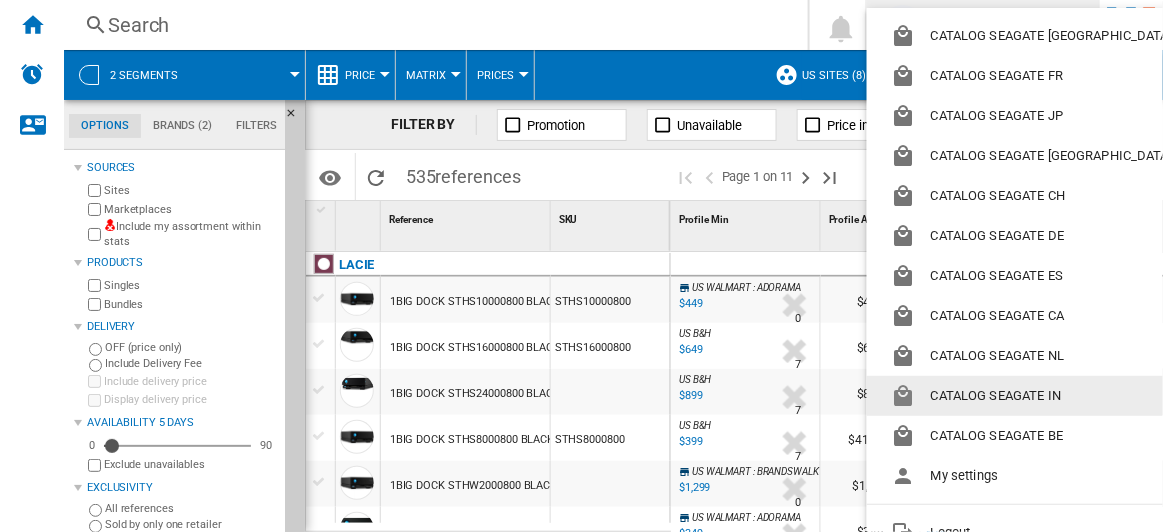 click on "CATALOG SEAGATE IN" at bounding box center [1035, 396] 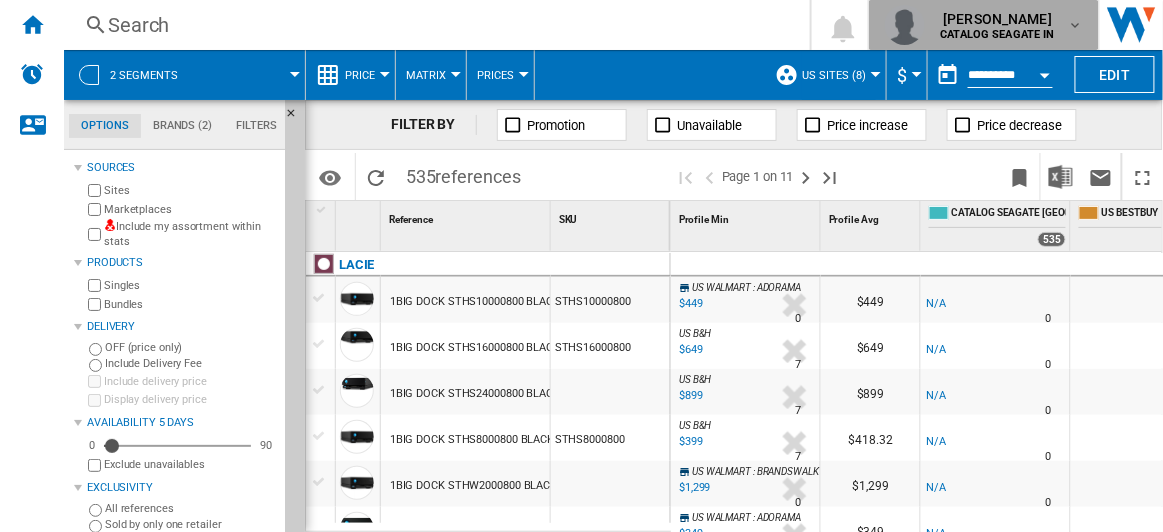 click on "CATALOG SEAGATE IN" at bounding box center [998, 34] 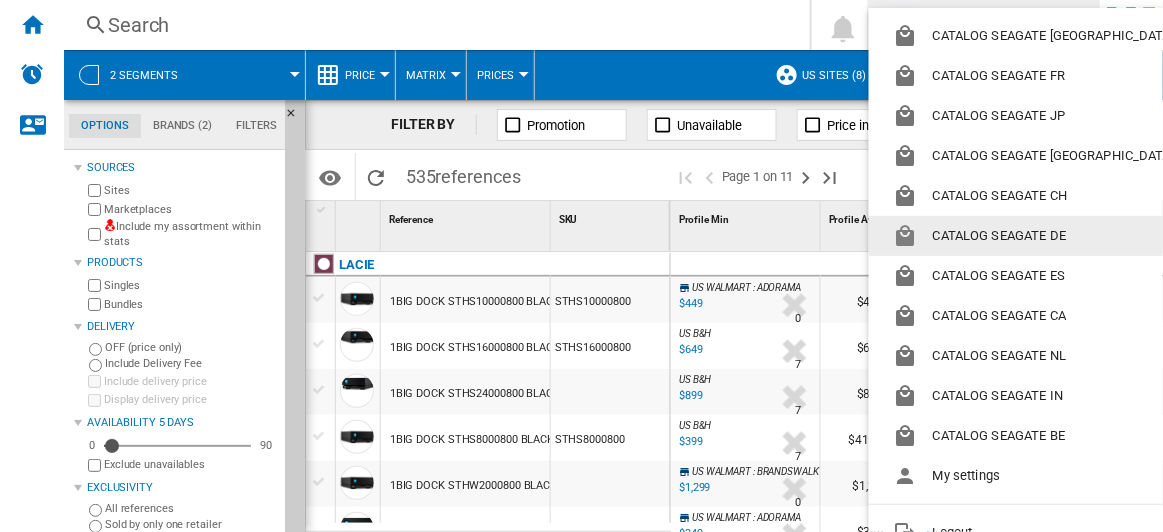 click on "CATALOG SEAGATE DE" at bounding box center [1037, 236] 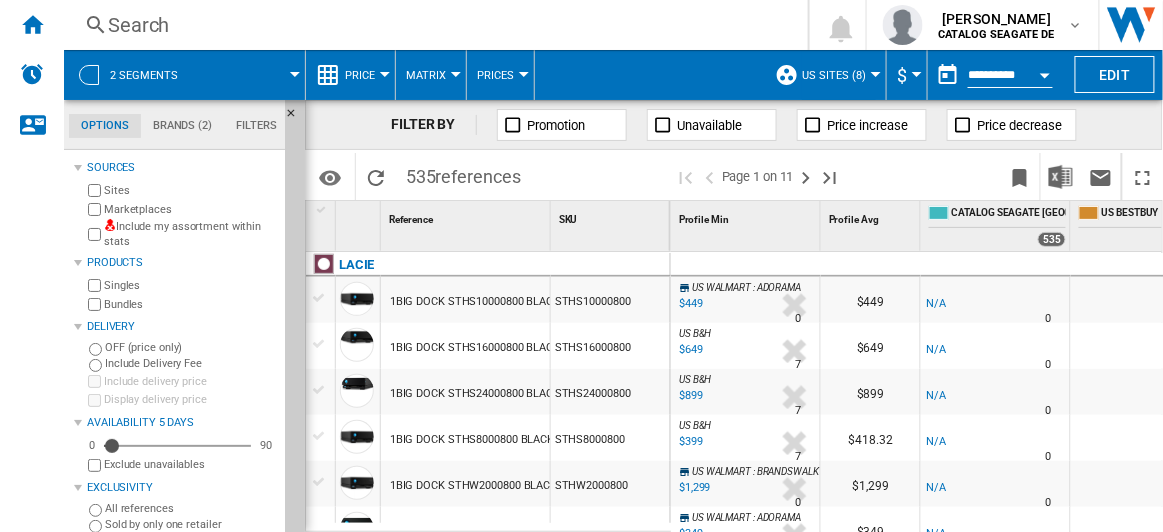 scroll, scrollTop: 454, scrollLeft: 0, axis: vertical 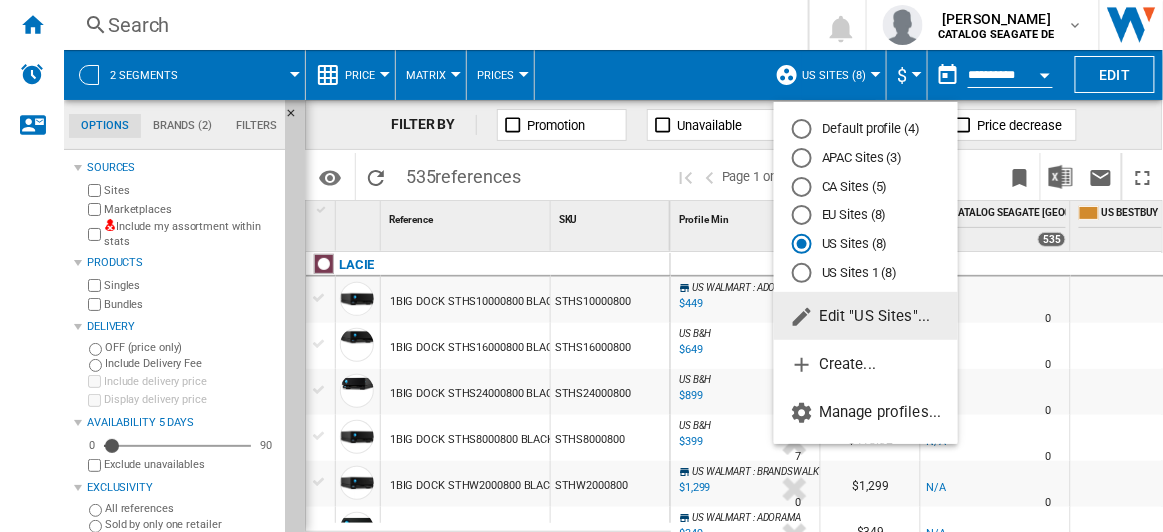 click at bounding box center (581, 266) 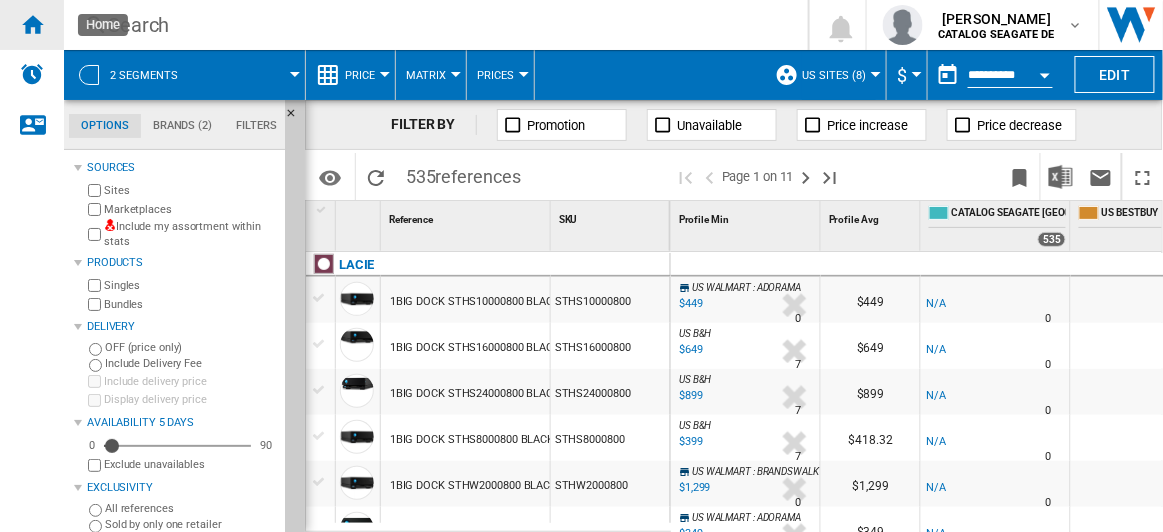 click at bounding box center (32, 24) 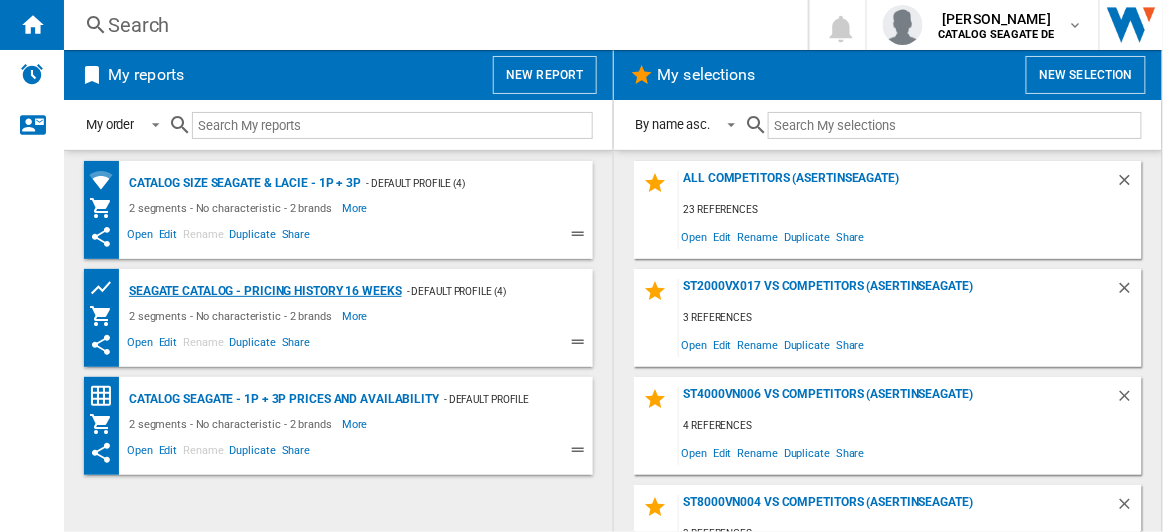 click on "Seagate Catalog - Pricing history 16 weeks" 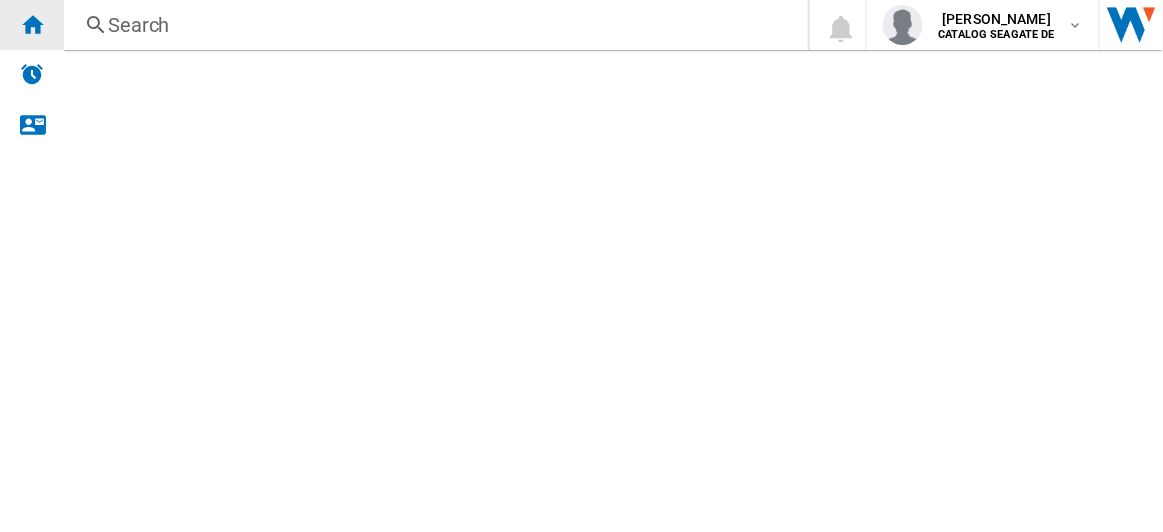 click at bounding box center [32, 24] 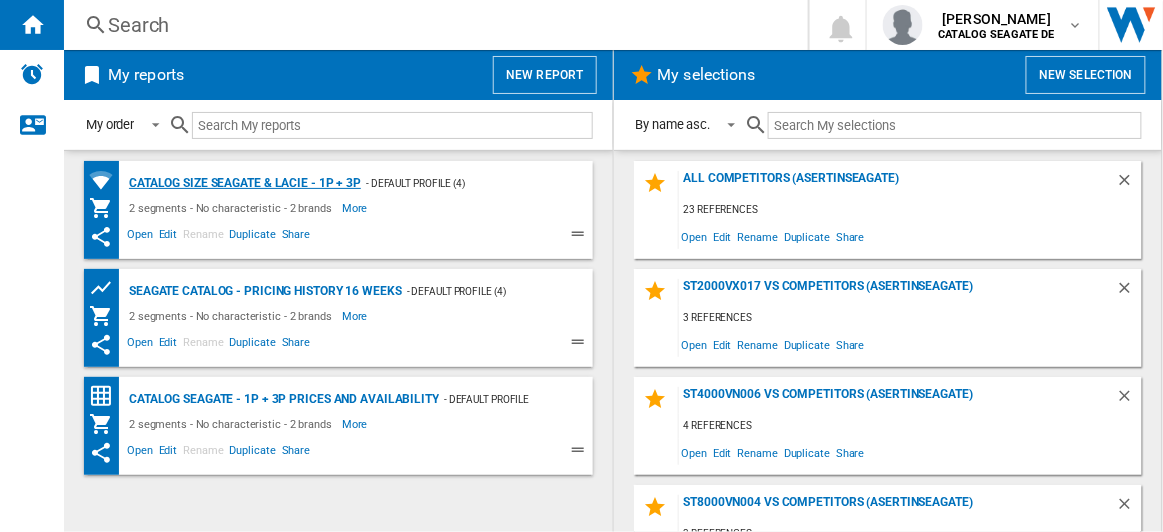 click on "Catalog size Seagate & LaCie - 1P + 3P" 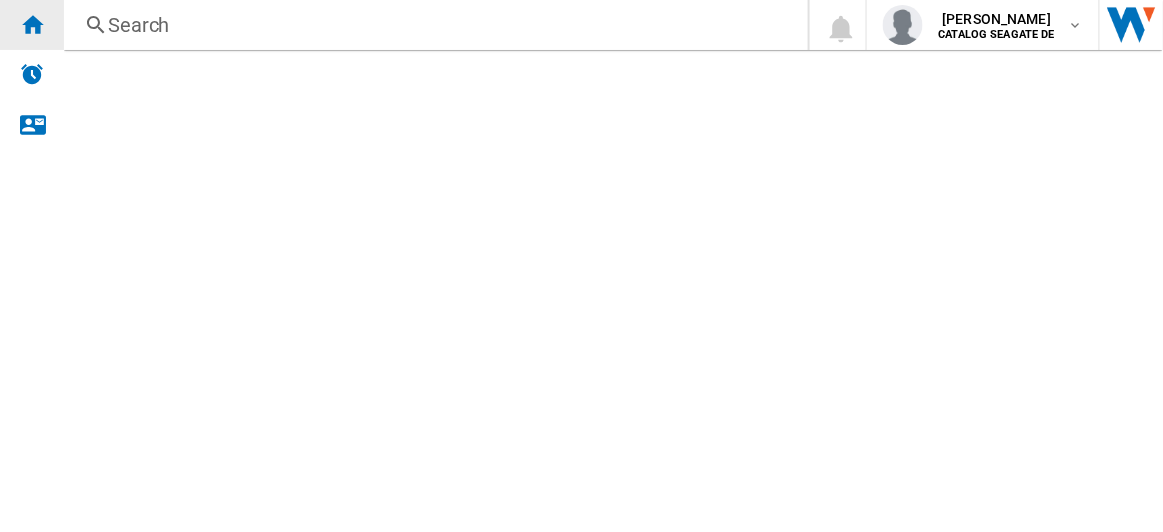 click at bounding box center [32, 24] 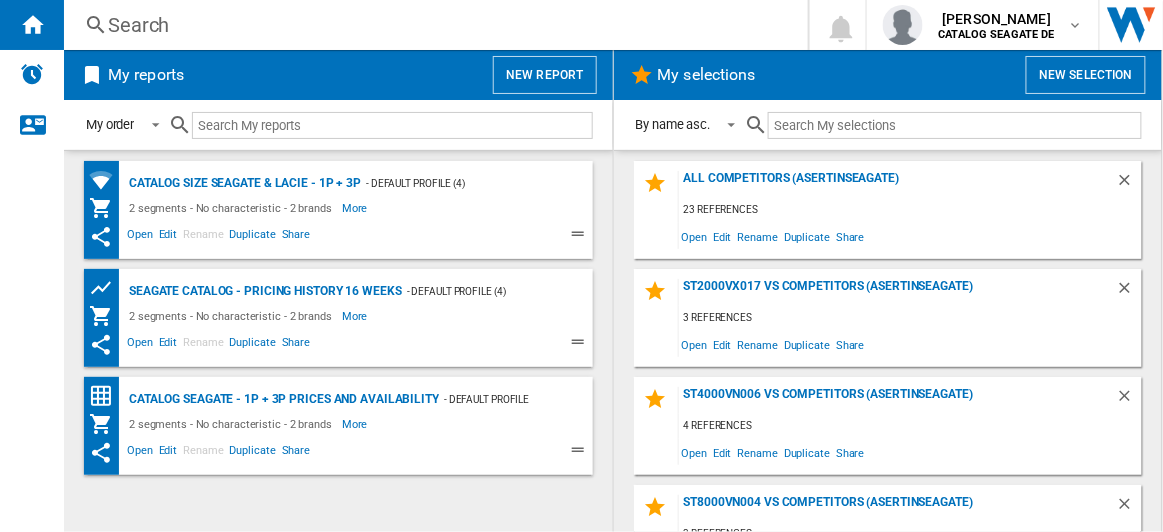 click 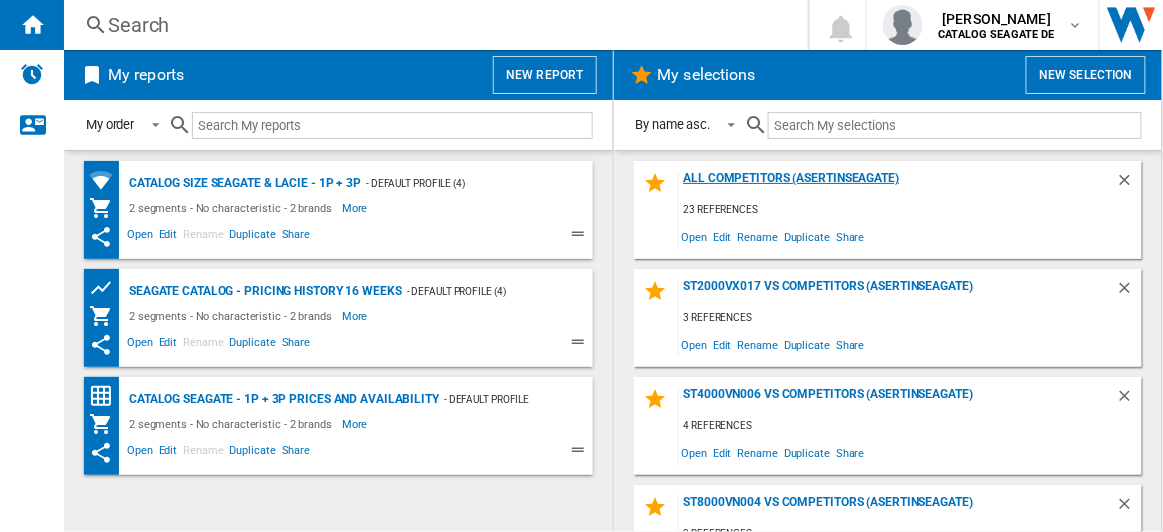 click on "All Competitors (asertinseagate)" 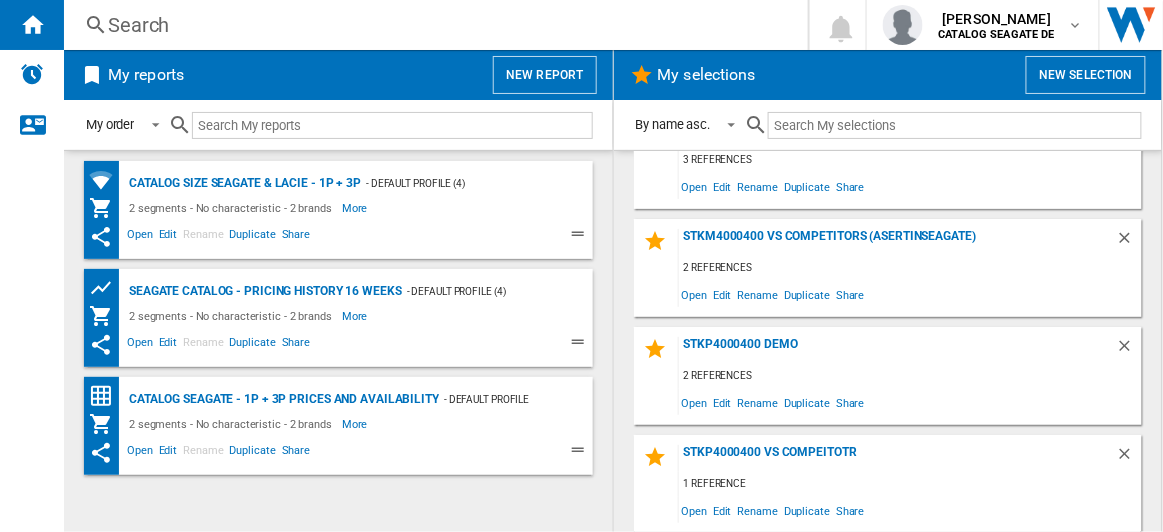 scroll, scrollTop: 425, scrollLeft: 0, axis: vertical 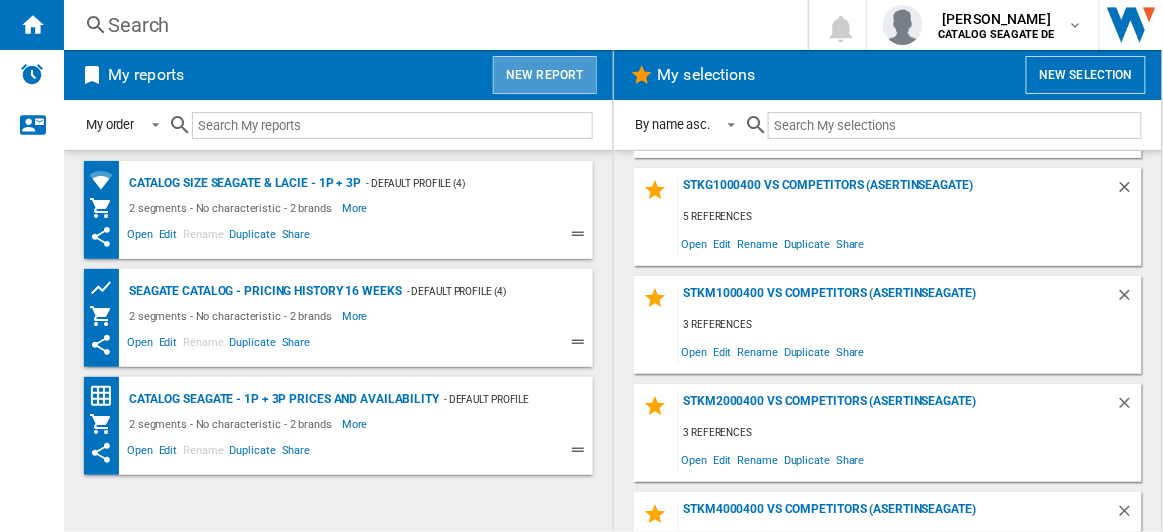 click on "New report" at bounding box center (544, 75) 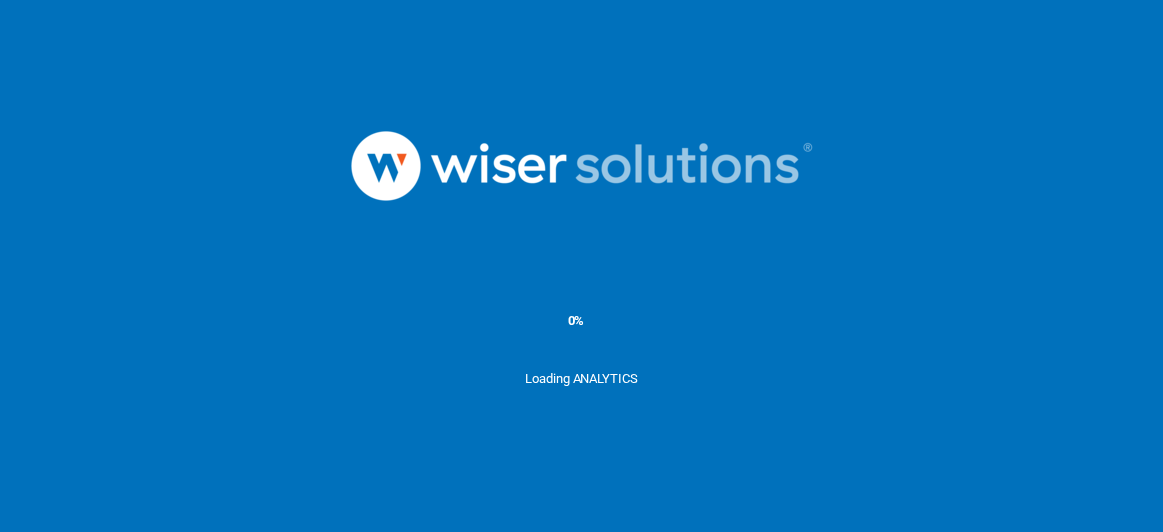scroll, scrollTop: 0, scrollLeft: 0, axis: both 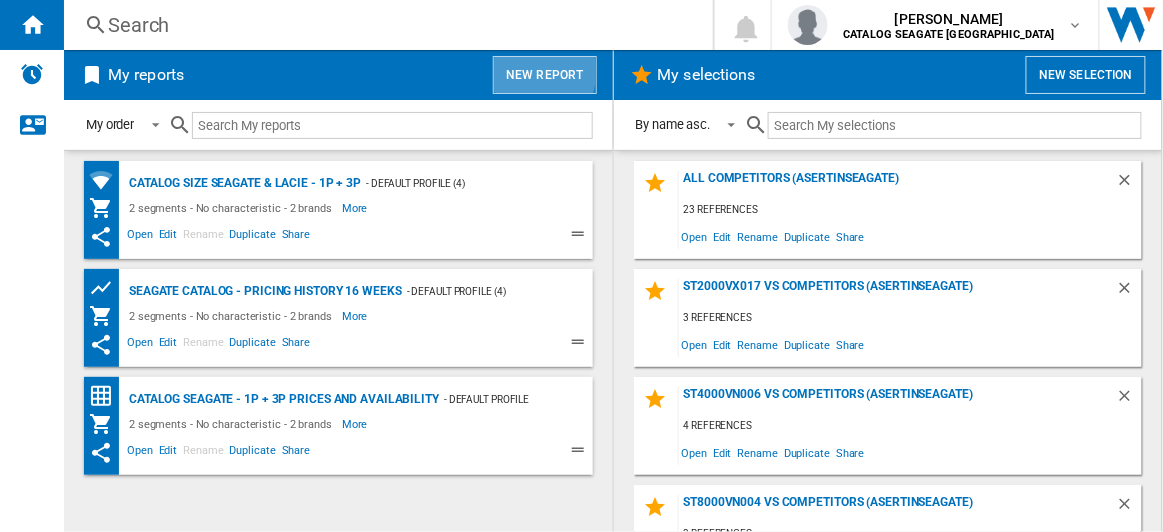click on "New report" at bounding box center [544, 75] 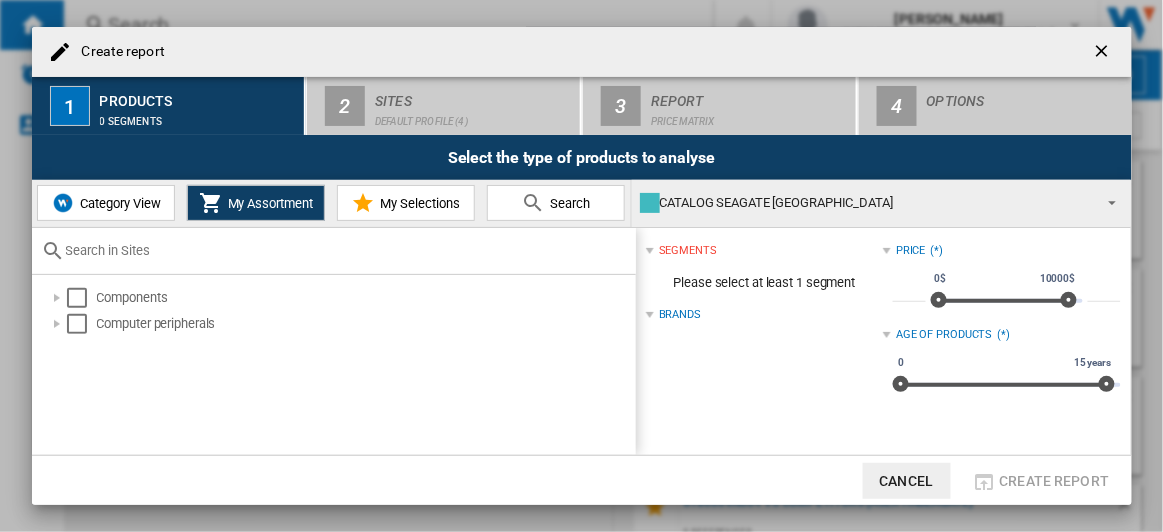 click on "Category View" at bounding box center (118, 203) 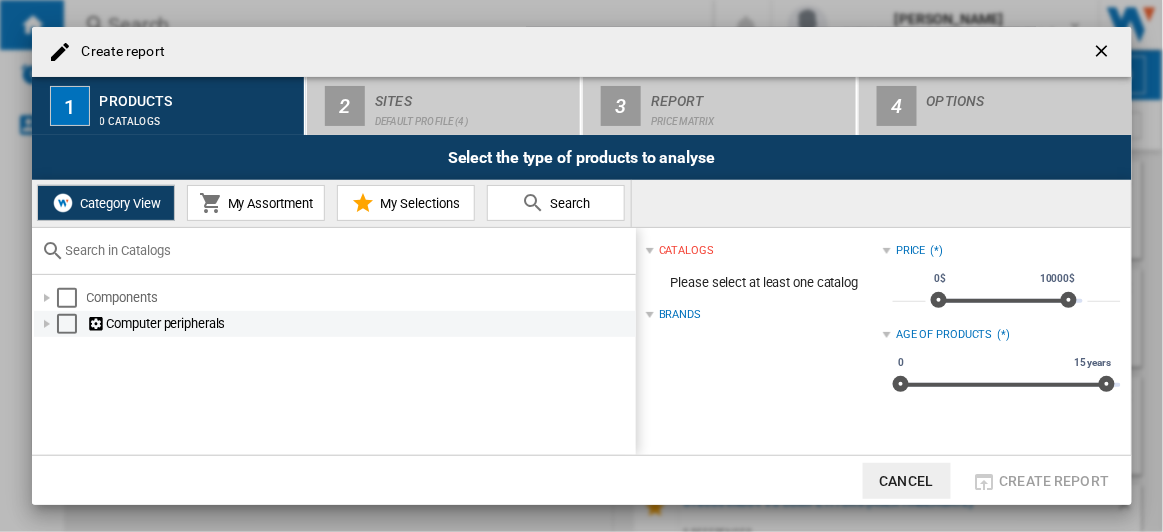 click at bounding box center (47, 324) 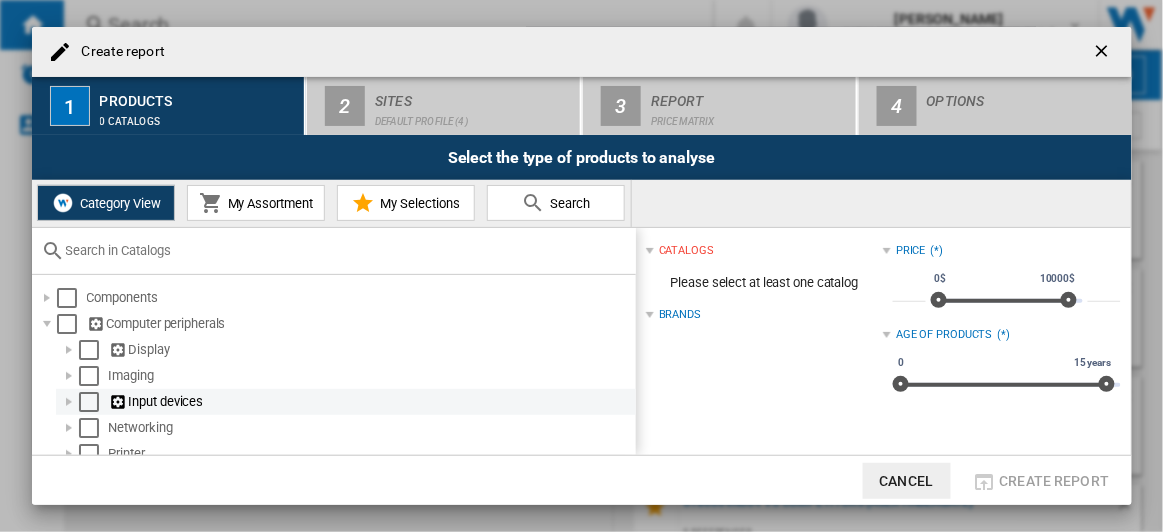 scroll, scrollTop: 90, scrollLeft: 0, axis: vertical 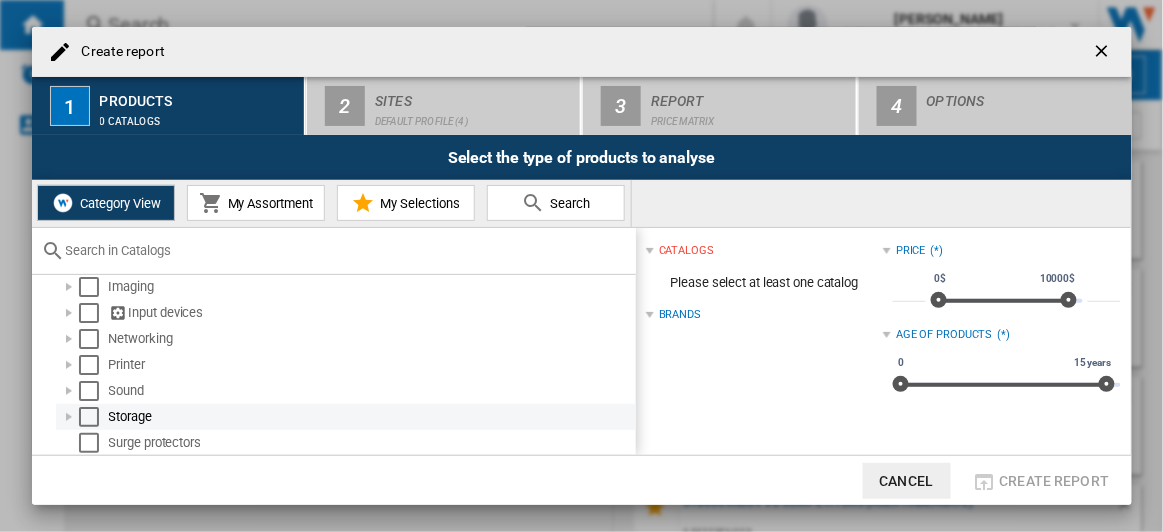 click at bounding box center [69, 417] 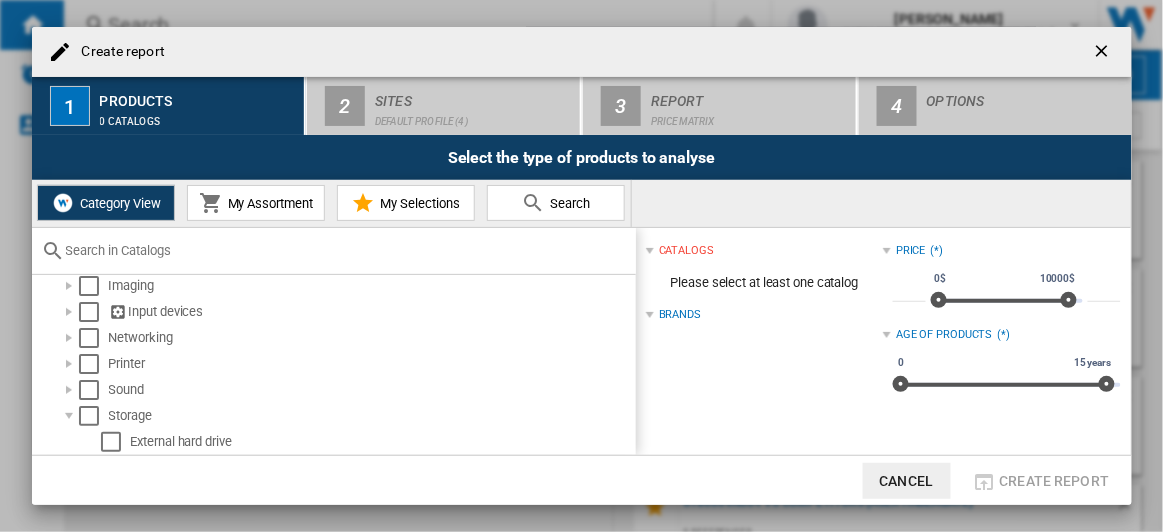scroll, scrollTop: 181, scrollLeft: 0, axis: vertical 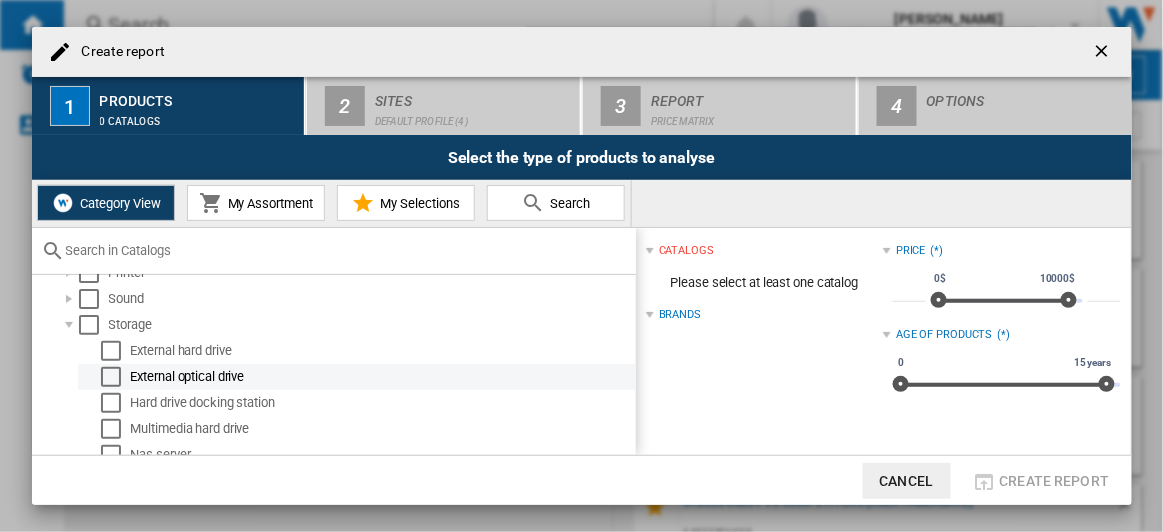 drag, startPoint x: 115, startPoint y: 353, endPoint x: 186, endPoint y: 370, distance: 73.00685 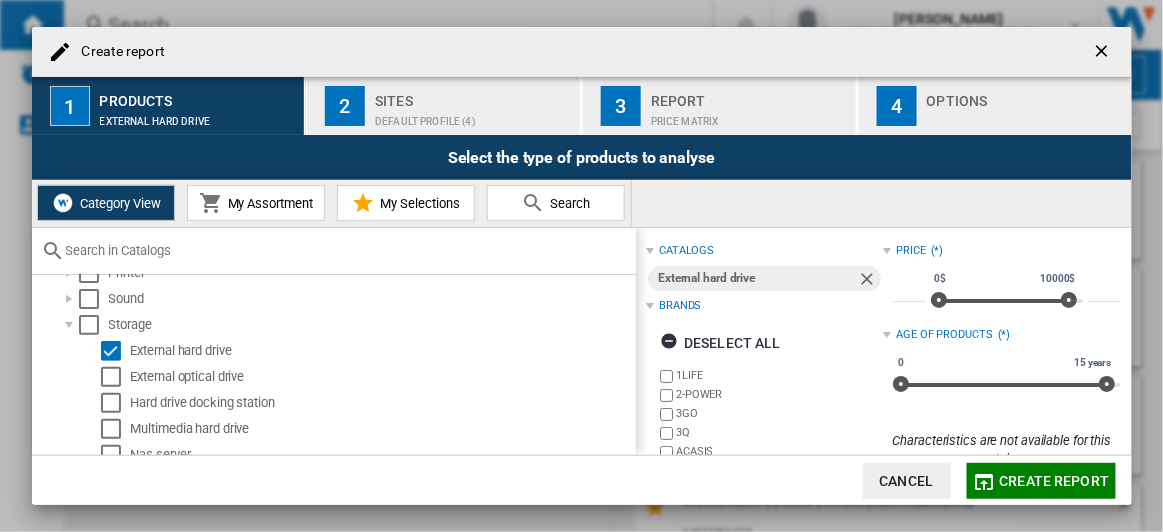 scroll, scrollTop: 90, scrollLeft: 0, axis: vertical 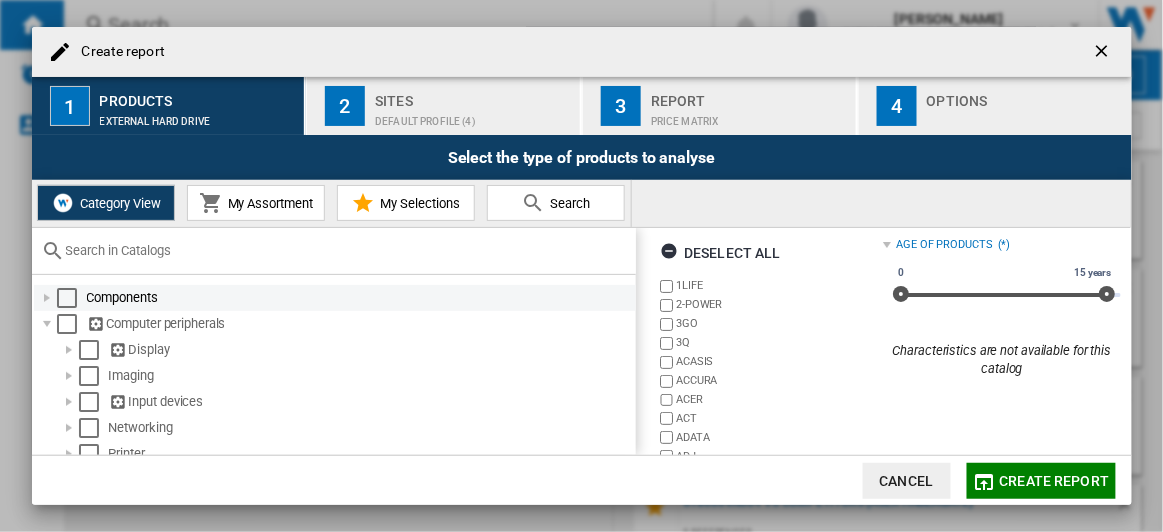 click at bounding box center [47, 298] 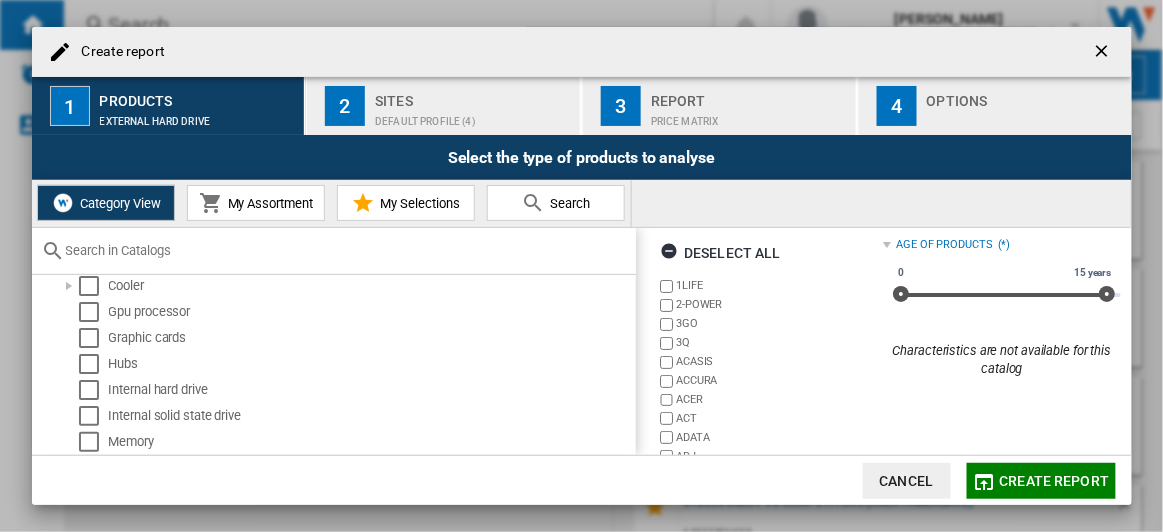 scroll, scrollTop: 181, scrollLeft: 0, axis: vertical 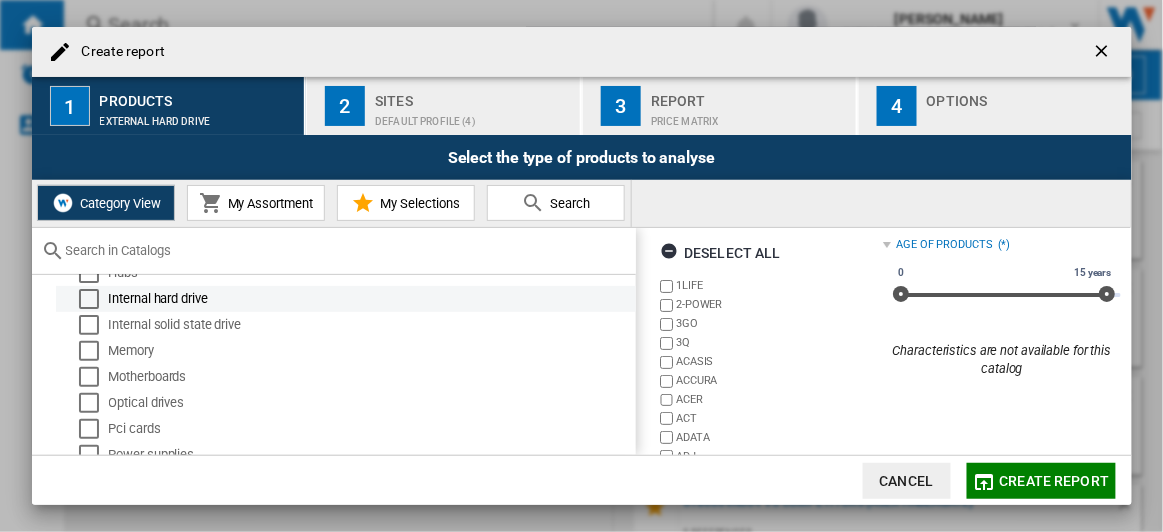 click at bounding box center [89, 299] 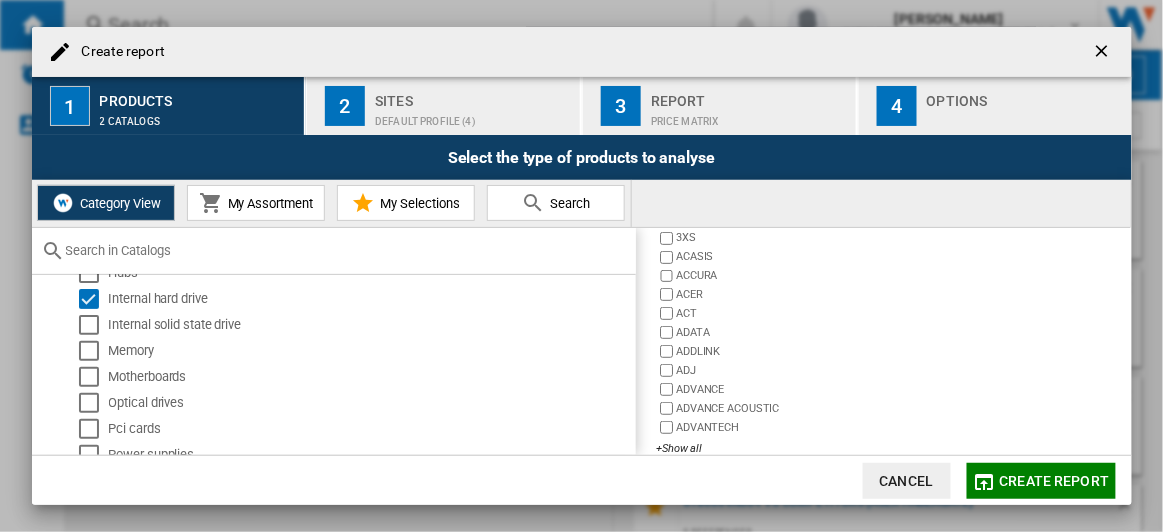 scroll, scrollTop: 267, scrollLeft: 0, axis: vertical 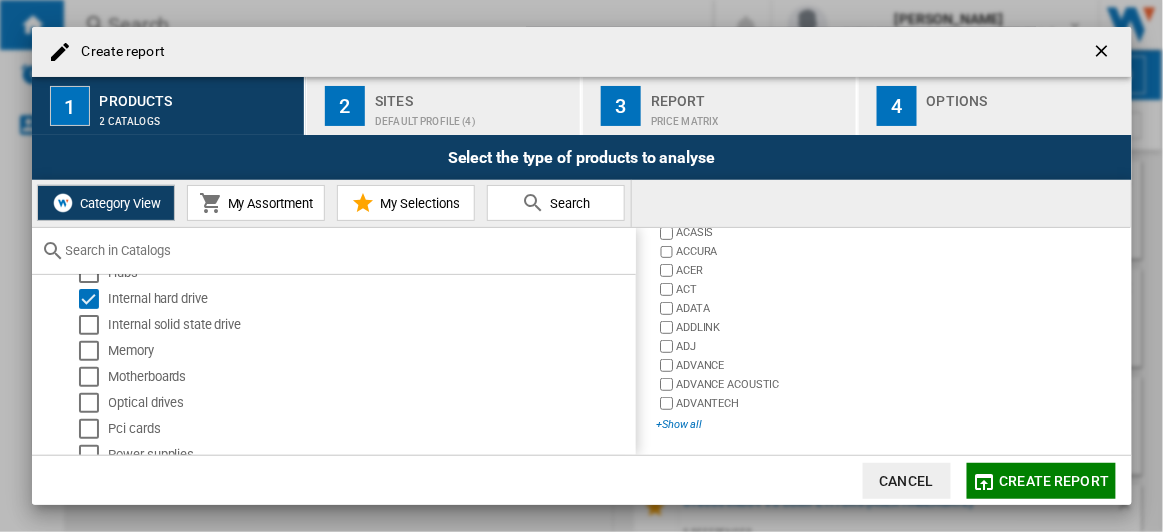 click on "+Show all" at bounding box center [769, 424] 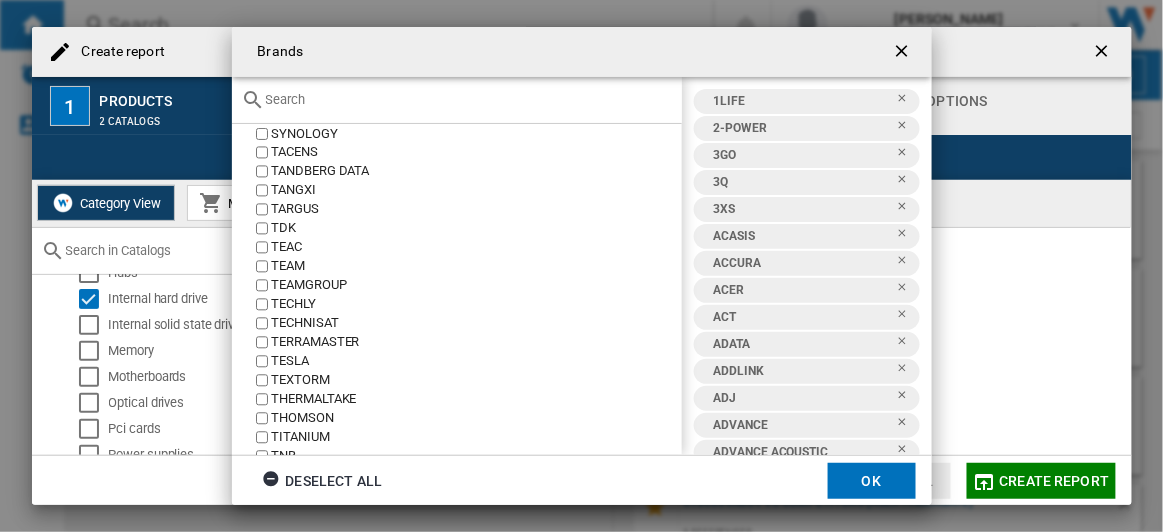 scroll, scrollTop: 6877, scrollLeft: 0, axis: vertical 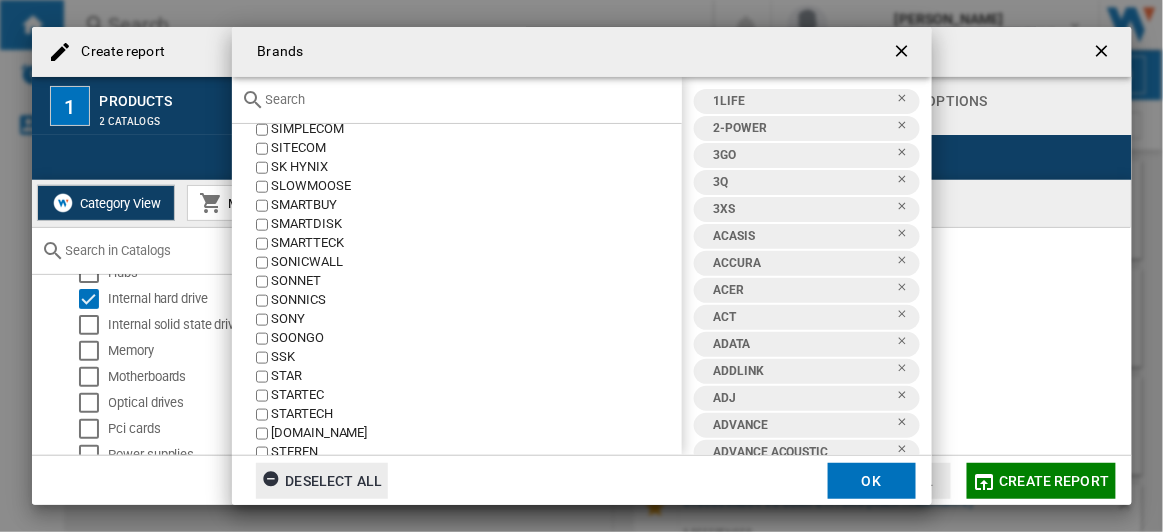 click 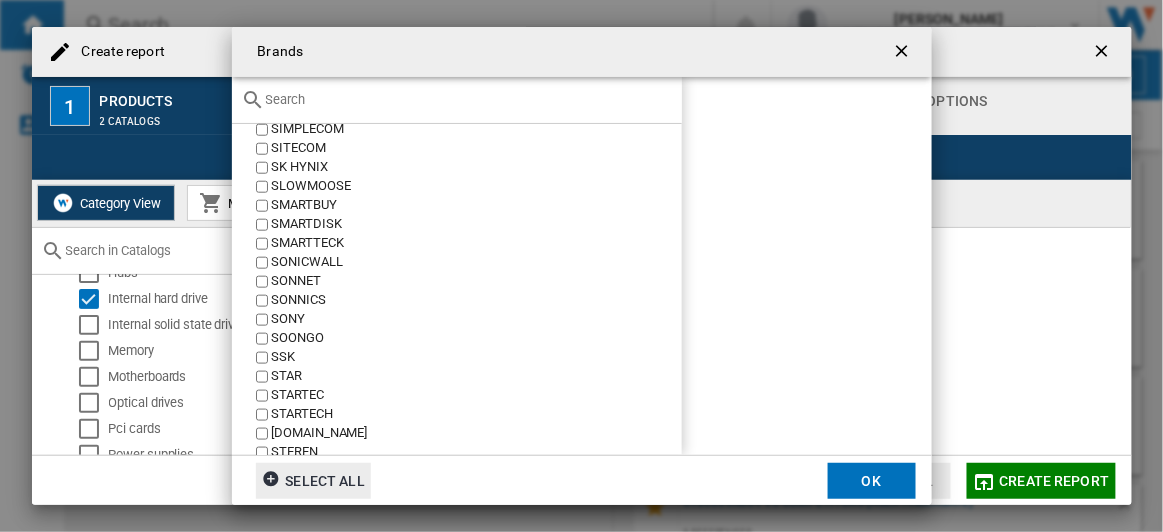 click 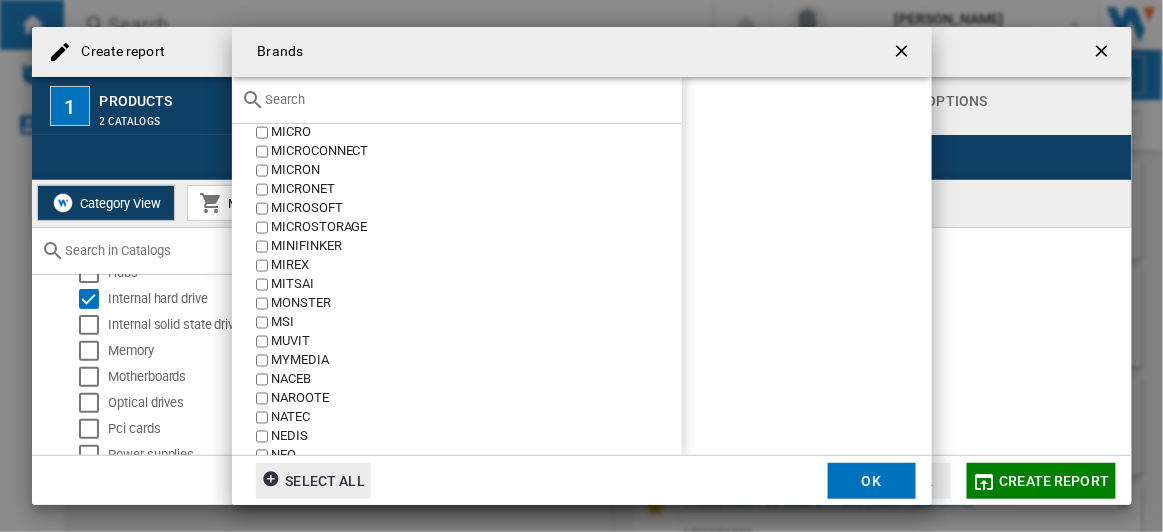scroll, scrollTop: 5241, scrollLeft: 0, axis: vertical 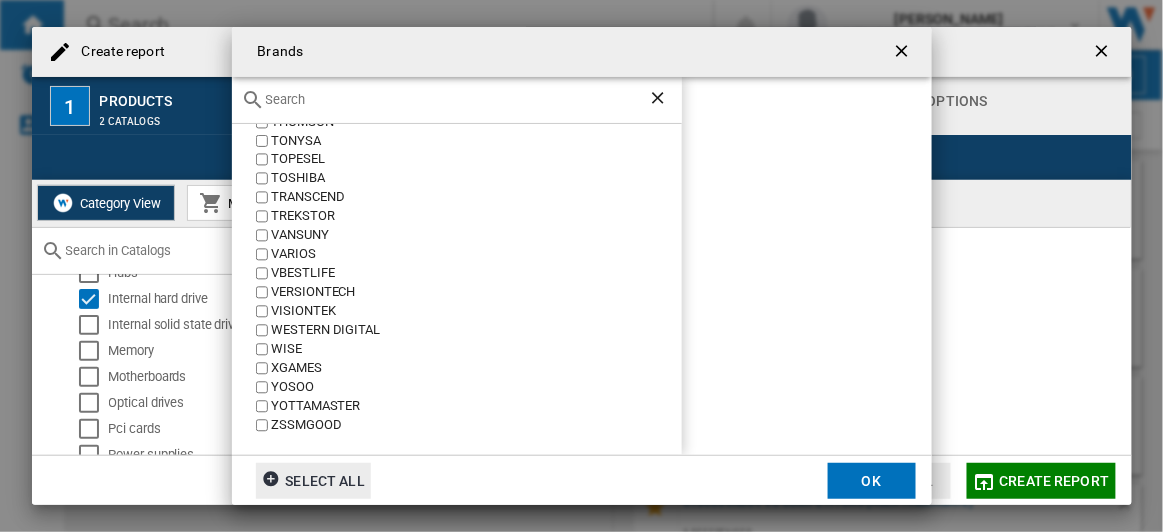 type on "s" 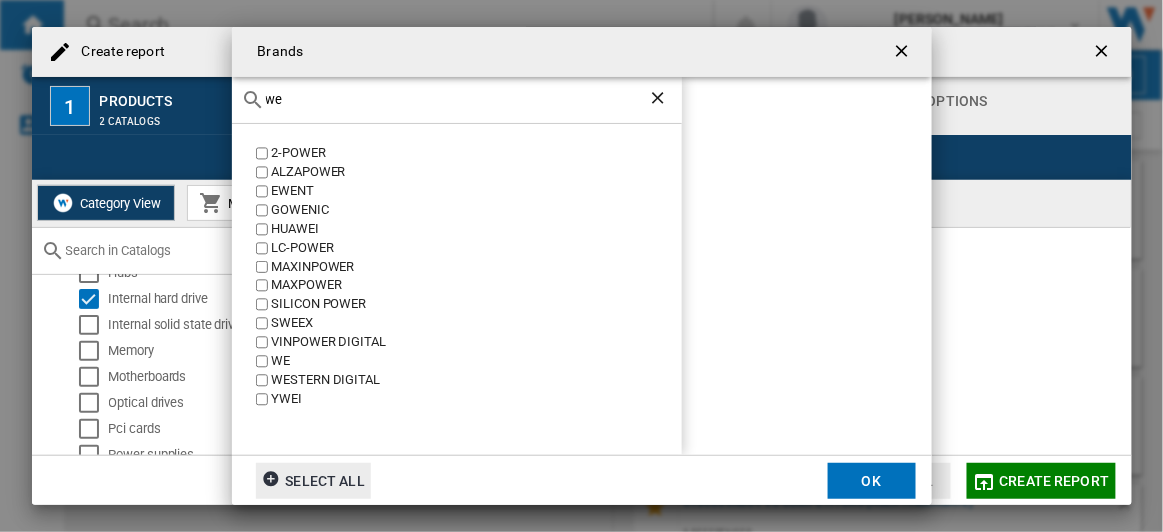 scroll, scrollTop: 0, scrollLeft: 0, axis: both 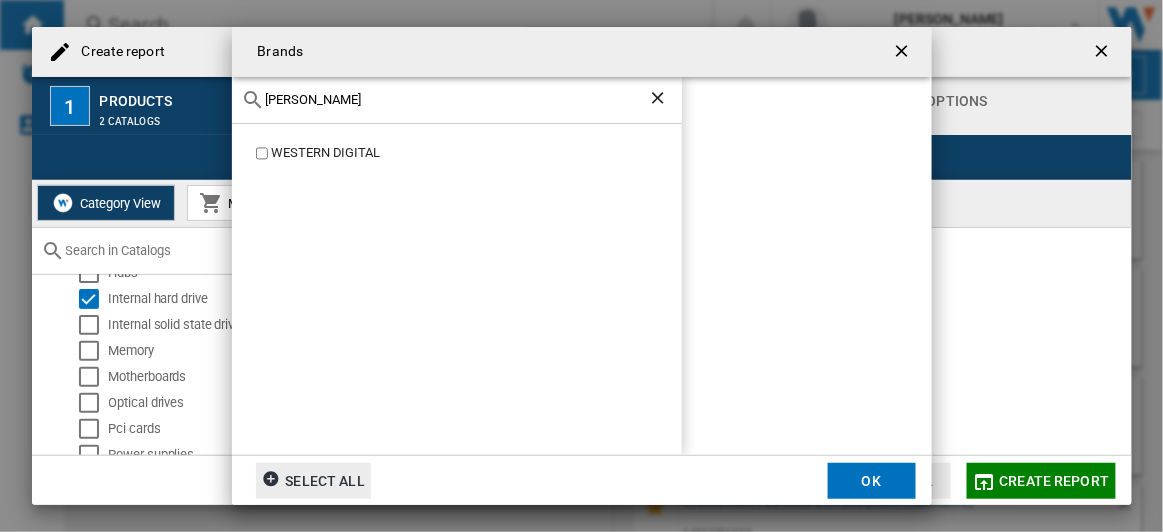 type on "[PERSON_NAME]" 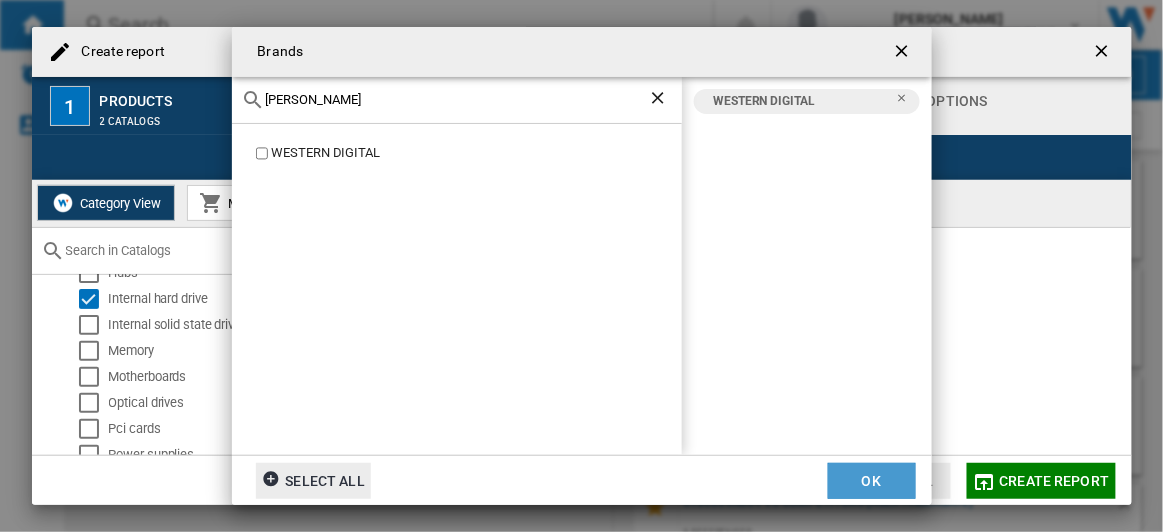click on "OK" 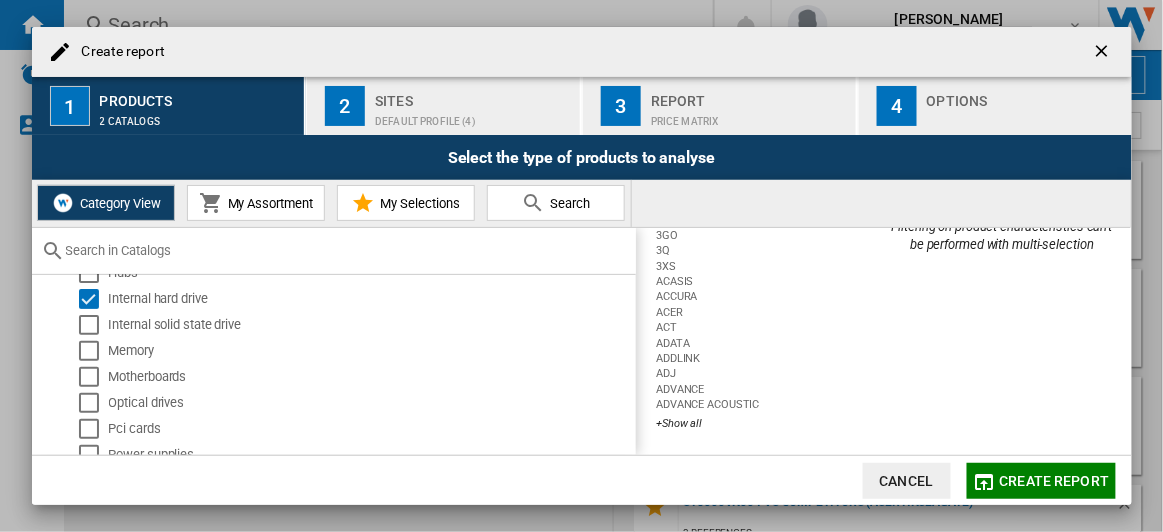 scroll, scrollTop: 0, scrollLeft: 0, axis: both 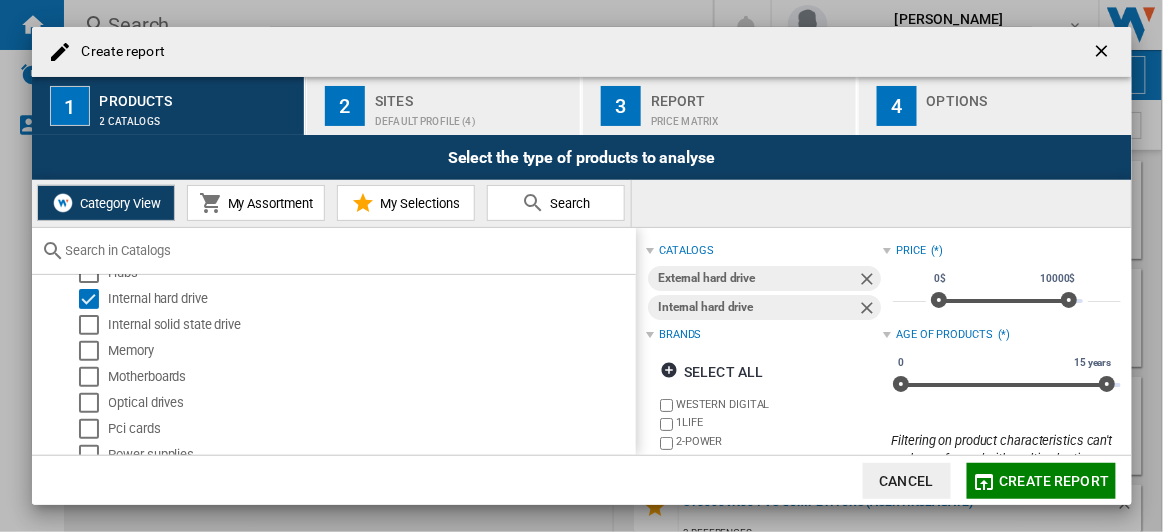 click on "Sites" at bounding box center (473, 95) 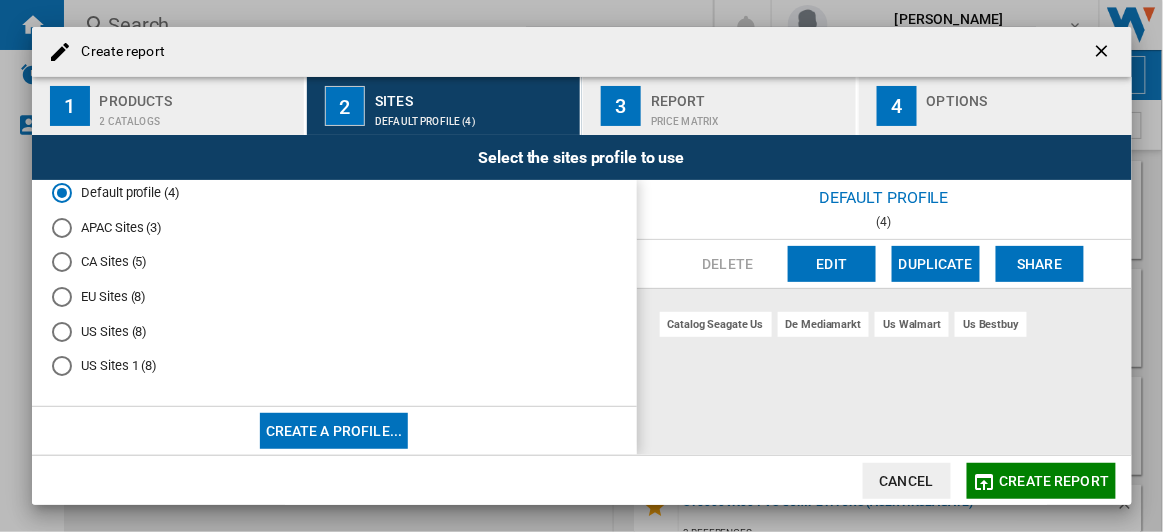 scroll, scrollTop: 22, scrollLeft: 0, axis: vertical 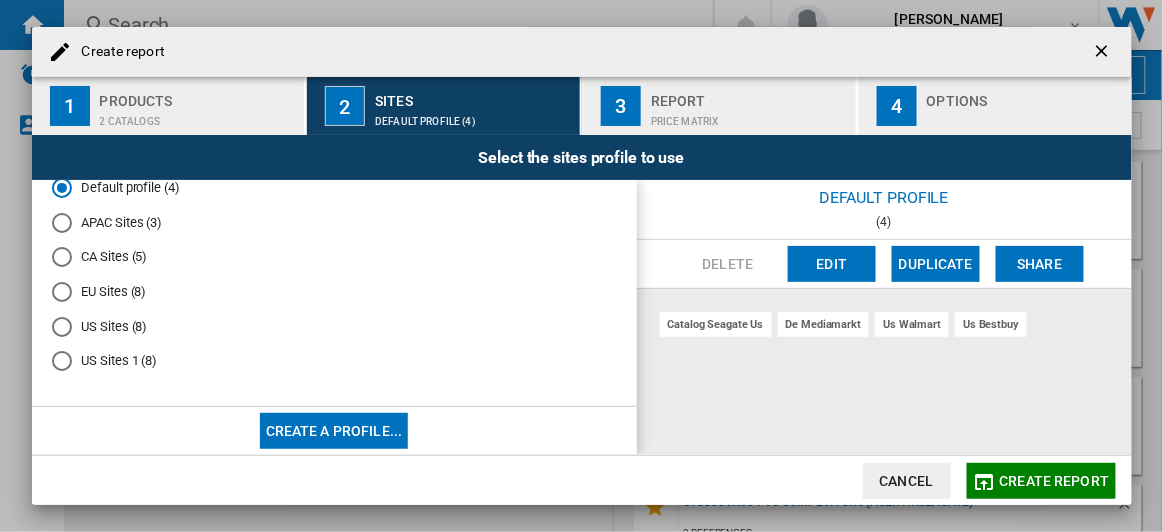 click on "Edit" at bounding box center (832, 264) 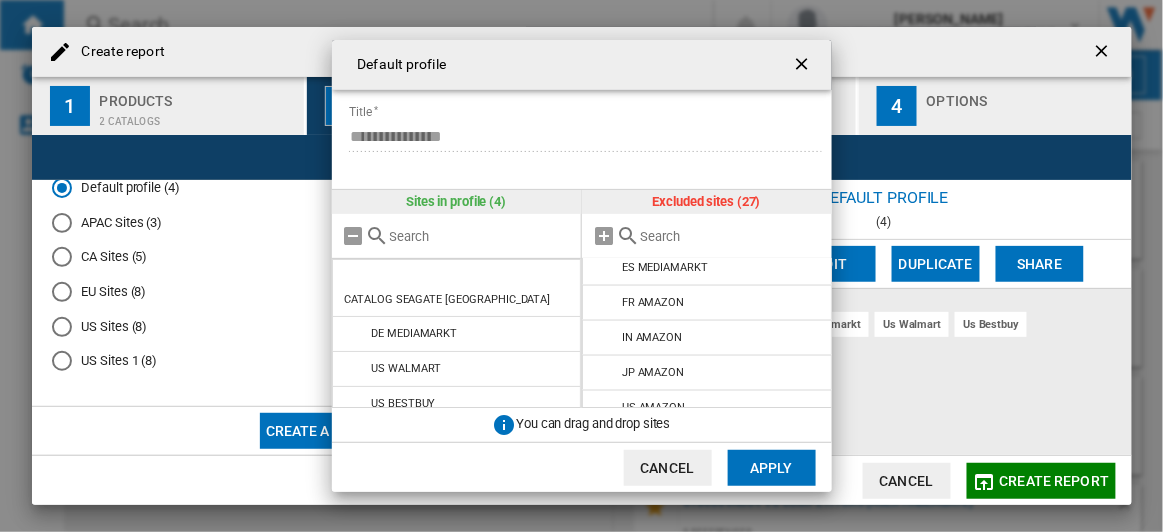 scroll, scrollTop: 797, scrollLeft: 0, axis: vertical 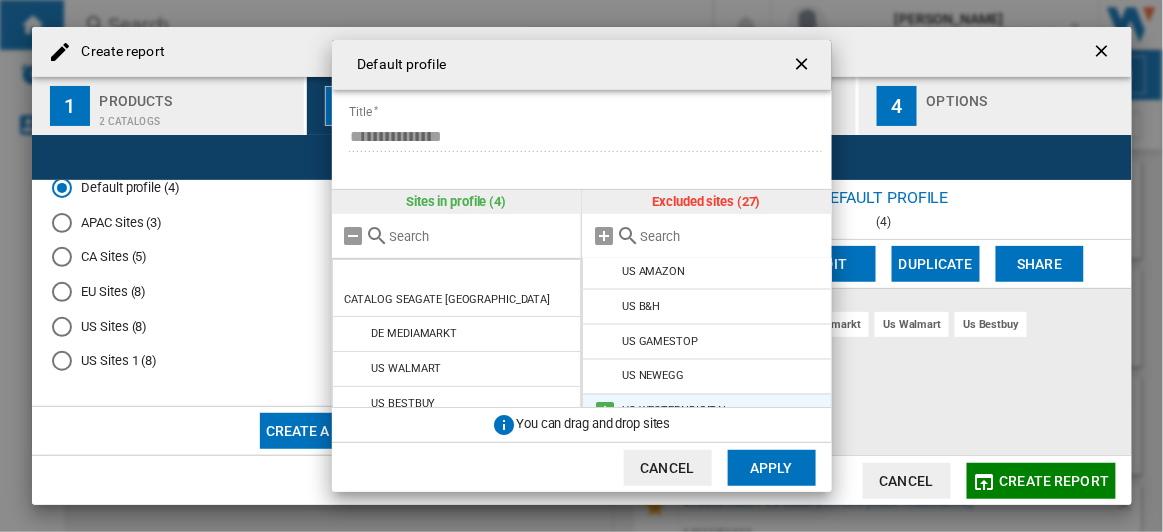 click at bounding box center (605, 412) 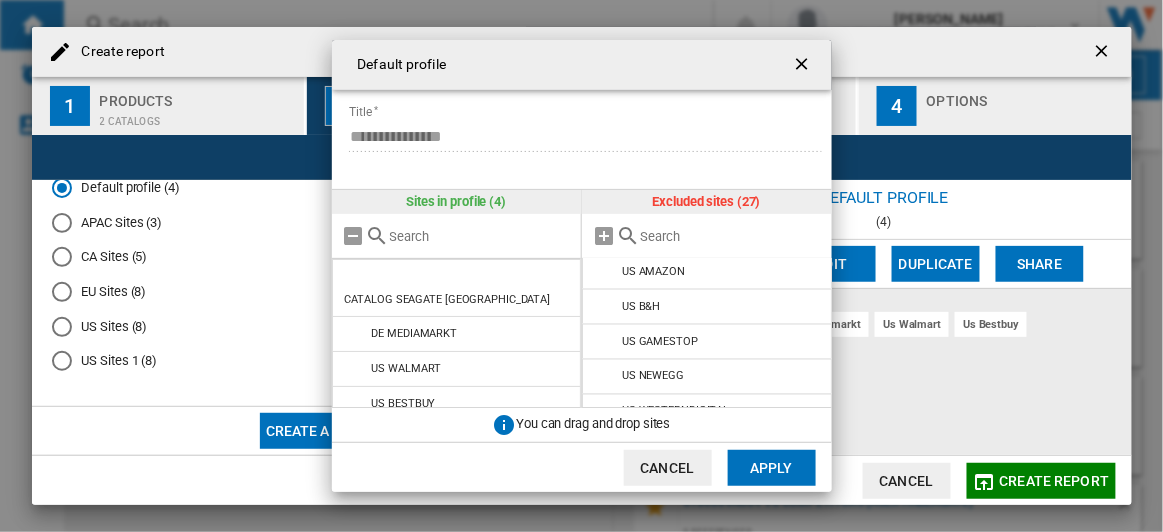 scroll, scrollTop: 762, scrollLeft: 0, axis: vertical 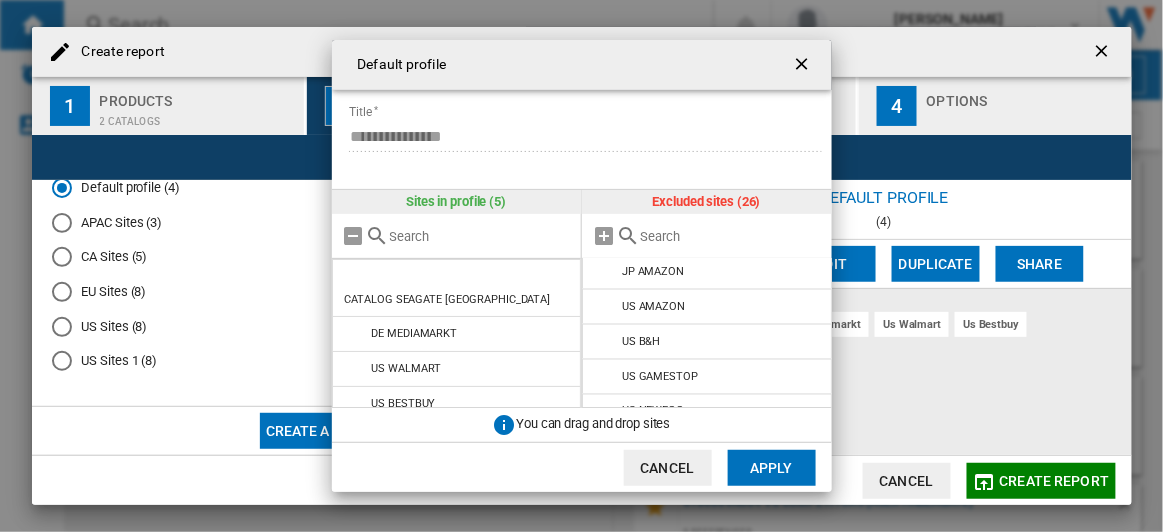 click on "Apply" 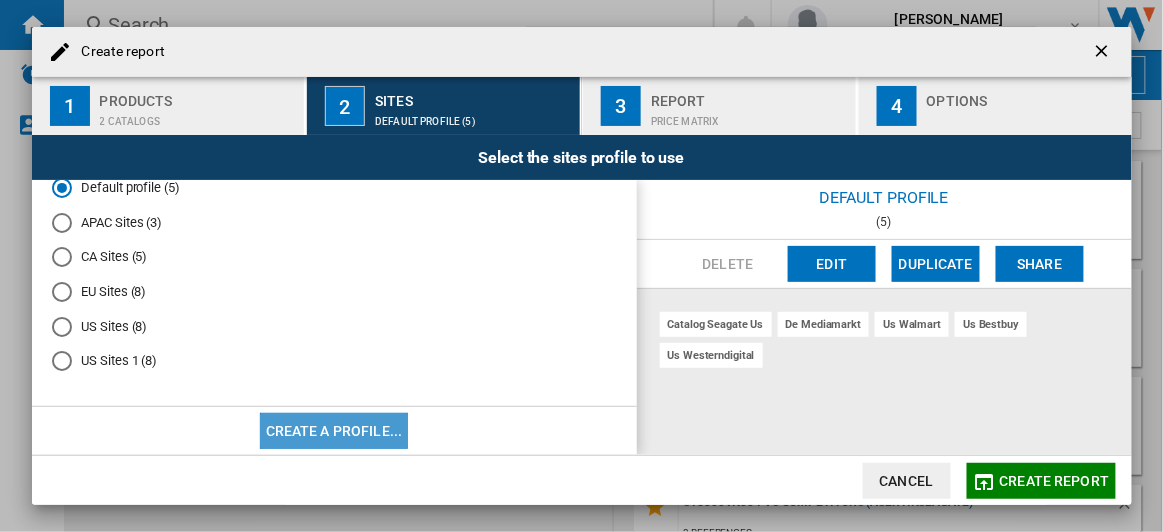 click on "Create a profile..." at bounding box center [334, 431] 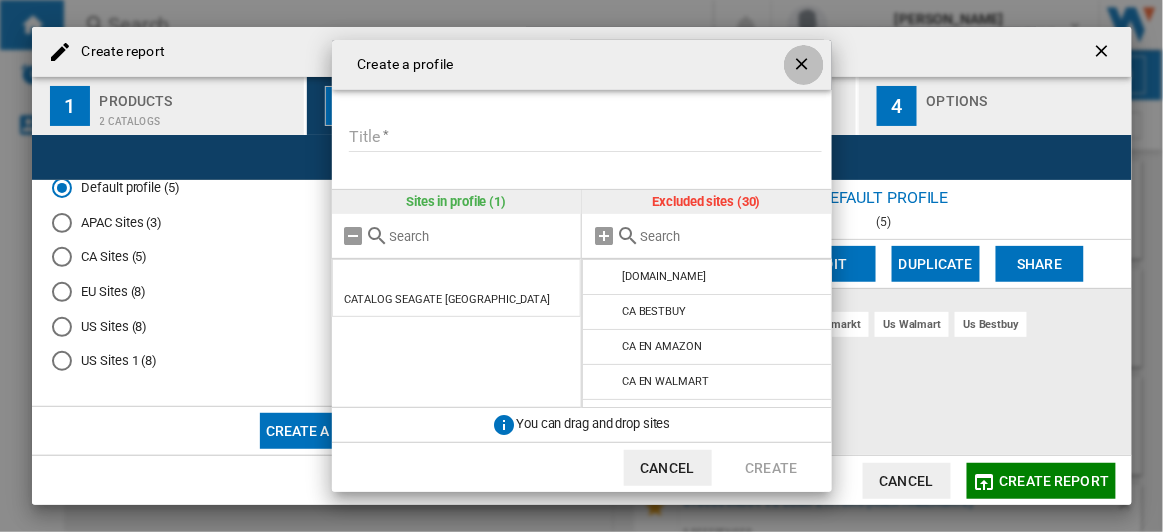click at bounding box center [804, 66] 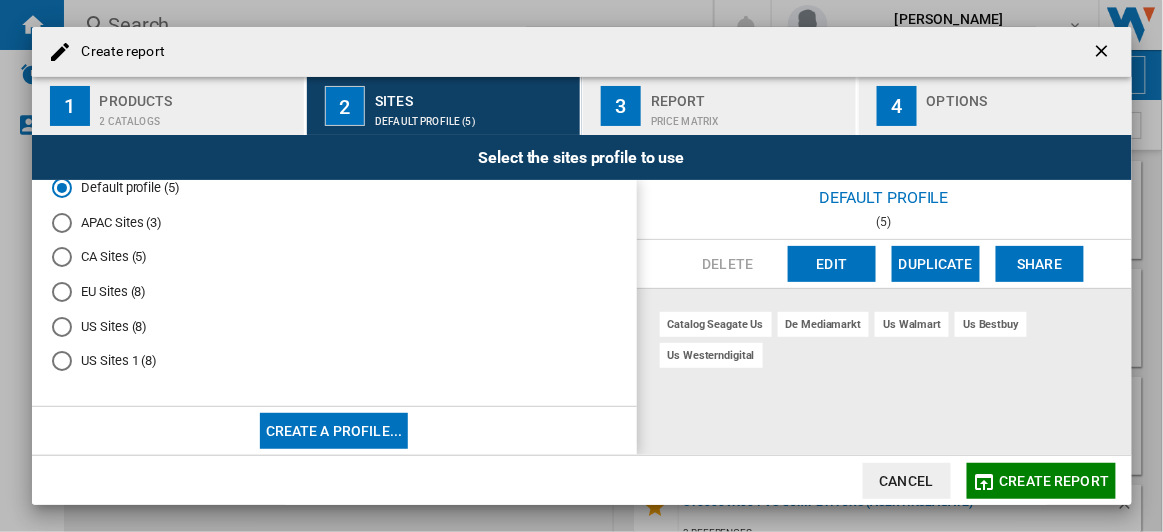 drag, startPoint x: 1082, startPoint y: 485, endPoint x: 961, endPoint y: 359, distance: 174.69116 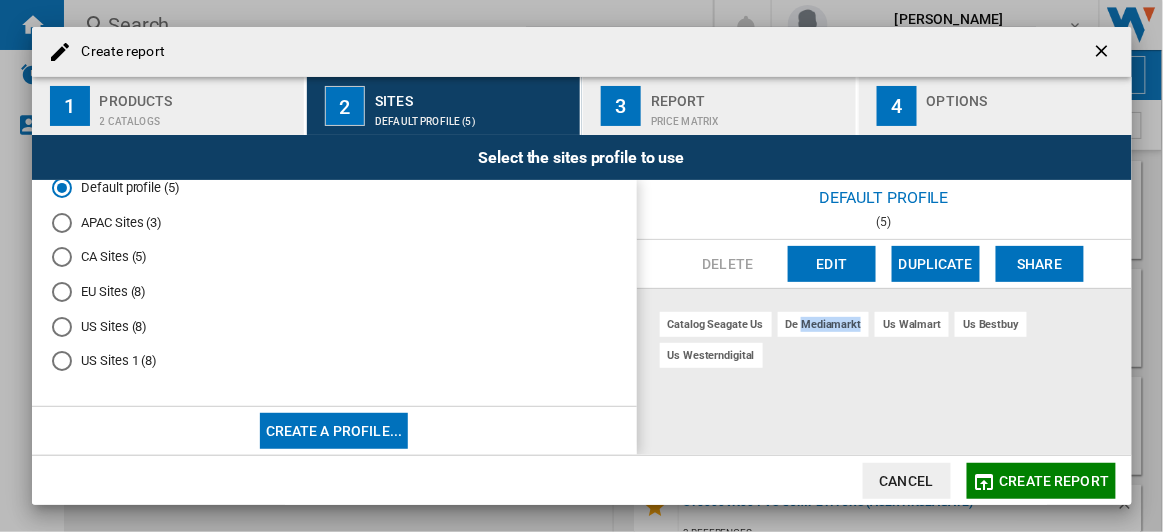 click on "de mediamarkt" at bounding box center [824, 324] 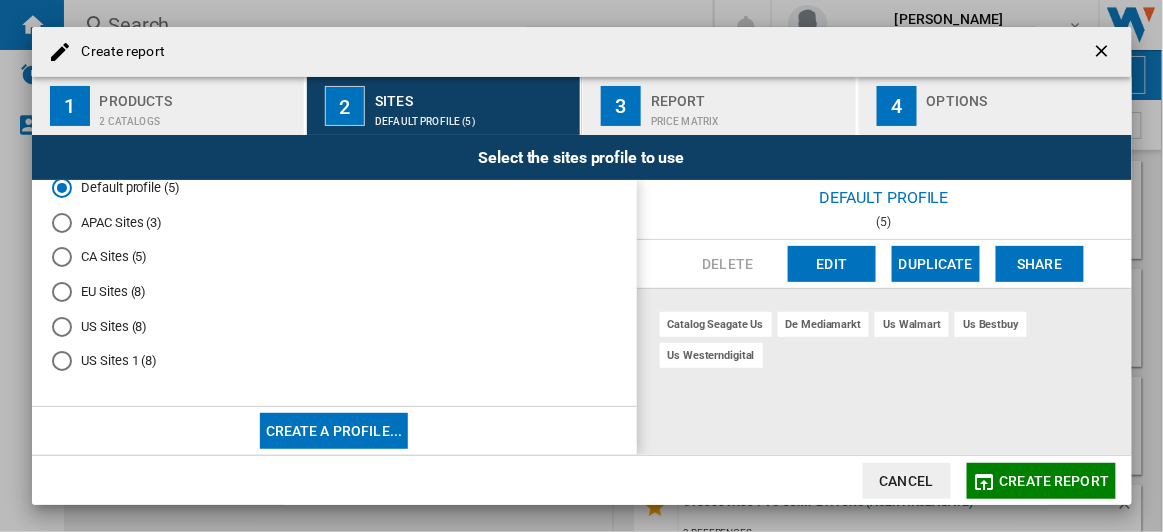 click on "de mediamarkt" at bounding box center [824, 324] 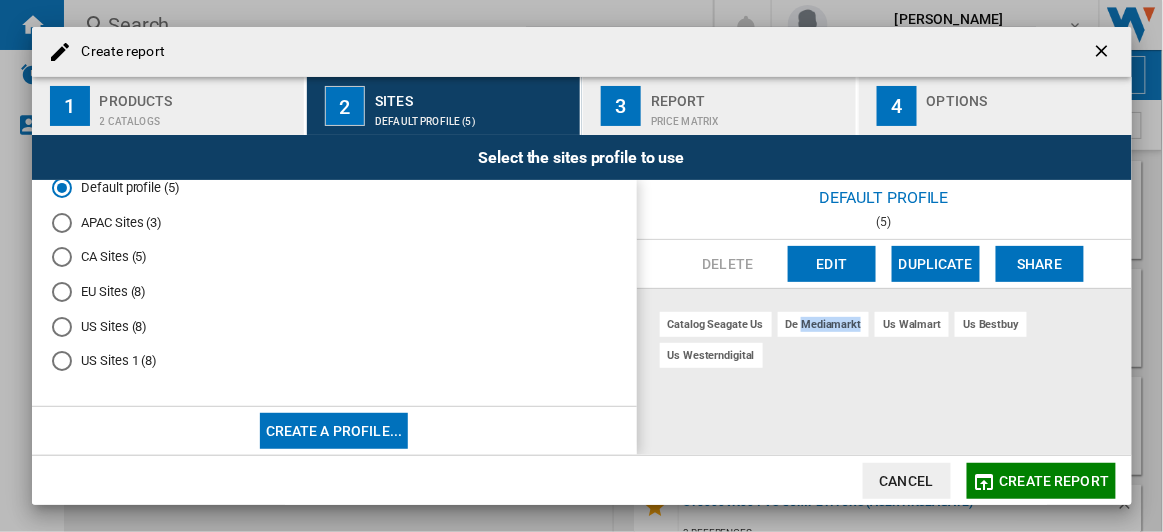 click on "de mediamarkt" at bounding box center [824, 324] 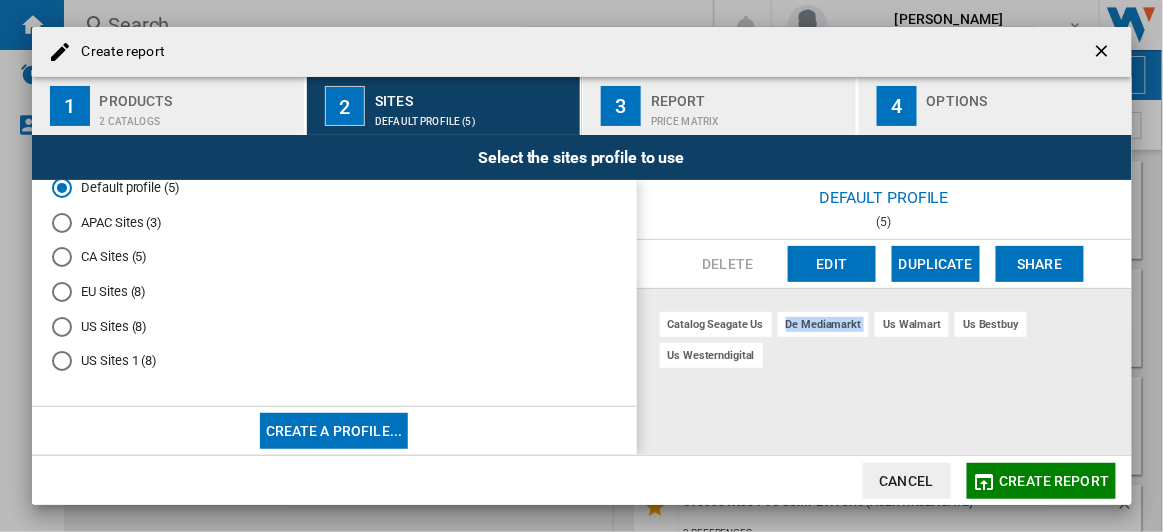 click on "de mediamarkt" at bounding box center (824, 324) 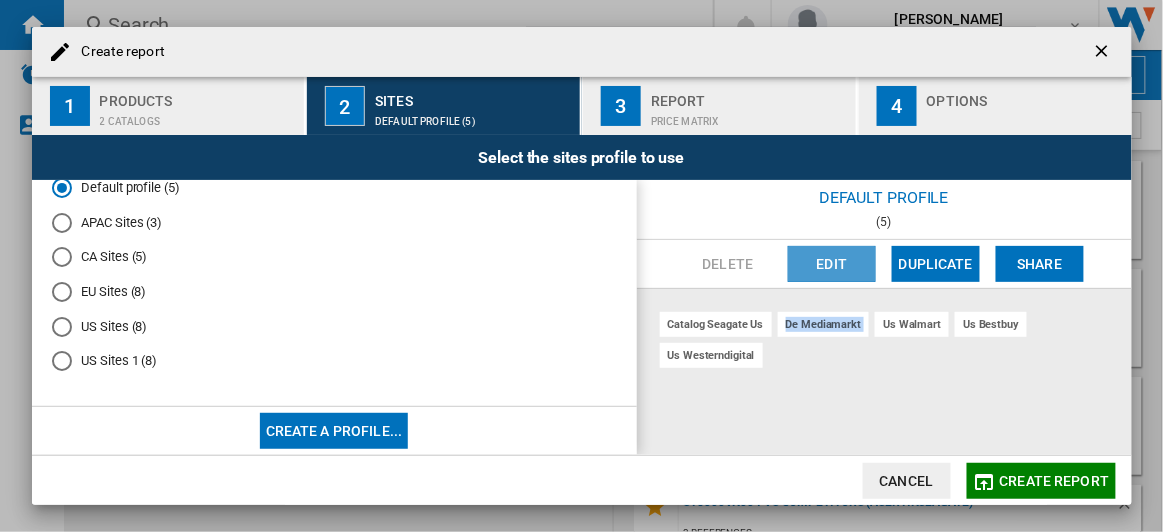 click on "Edit" at bounding box center [832, 264] 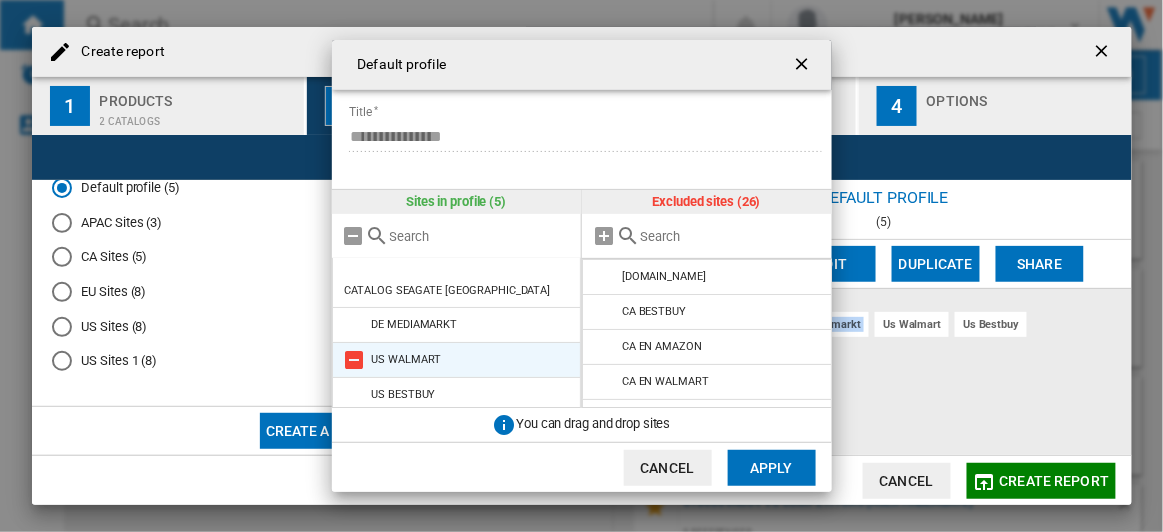 scroll, scrollTop: 0, scrollLeft: 0, axis: both 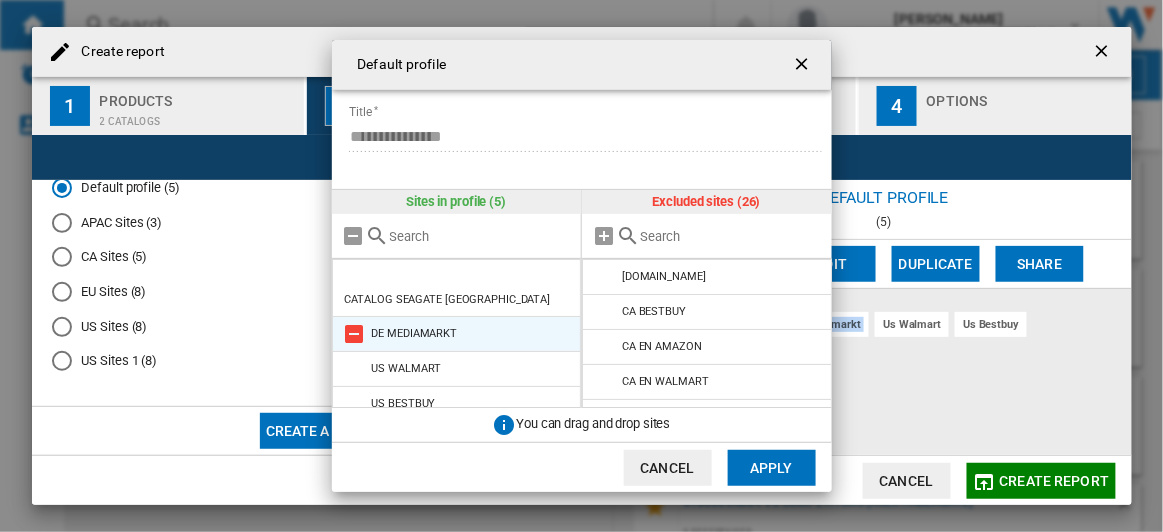 click at bounding box center (355, 334) 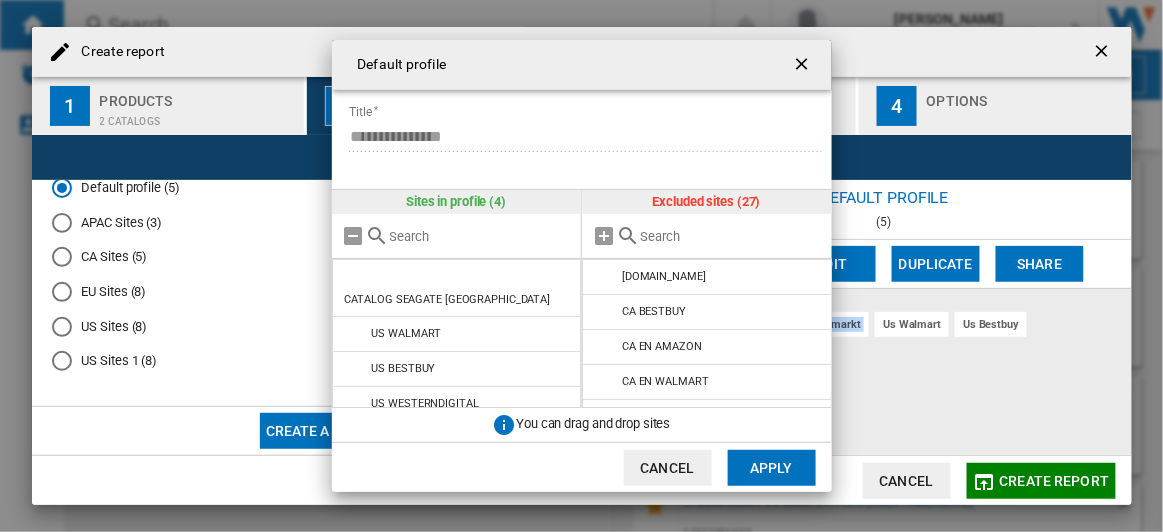 click on "Apply" 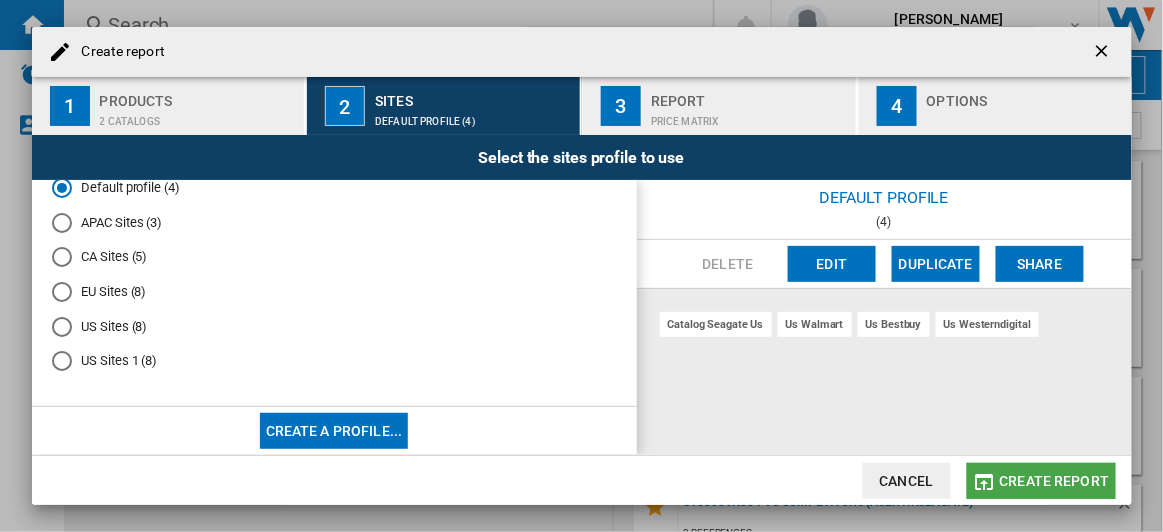 click on "Create report" 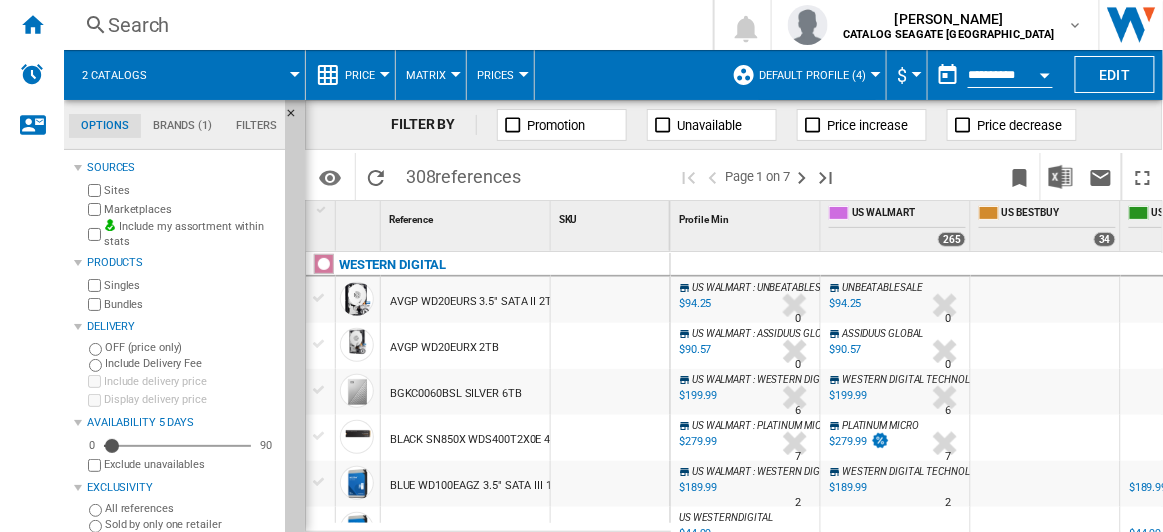 scroll, scrollTop: 0, scrollLeft: 116, axis: horizontal 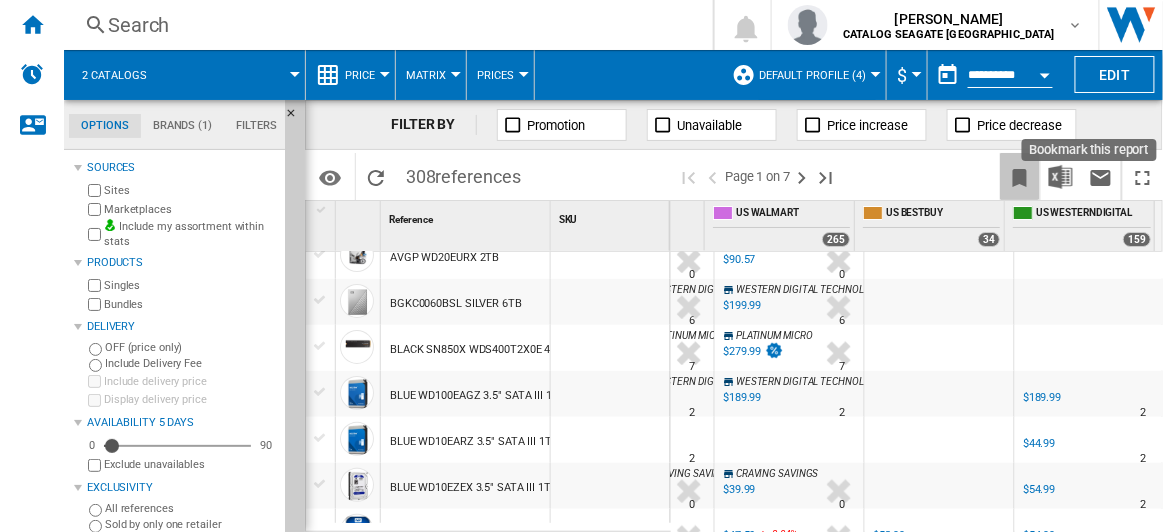click at bounding box center [1020, 178] 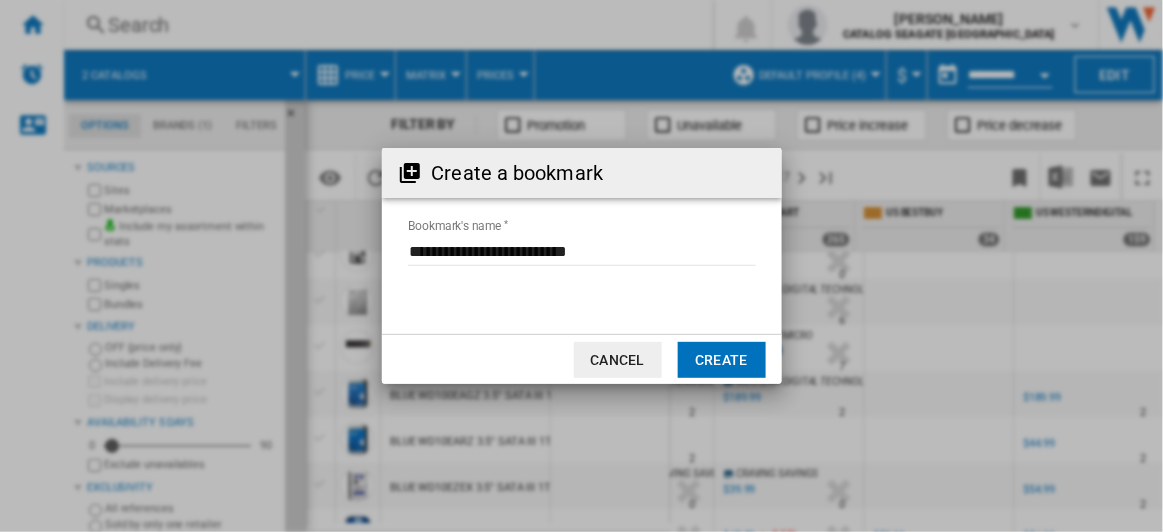 click on "Bookmark's name" at bounding box center [582, 251] 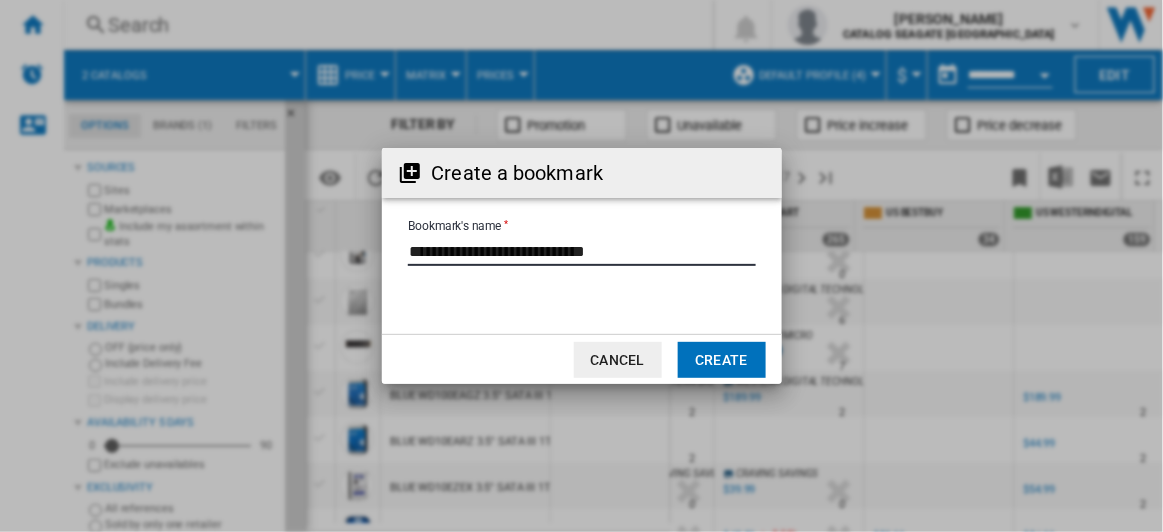 type on "**********" 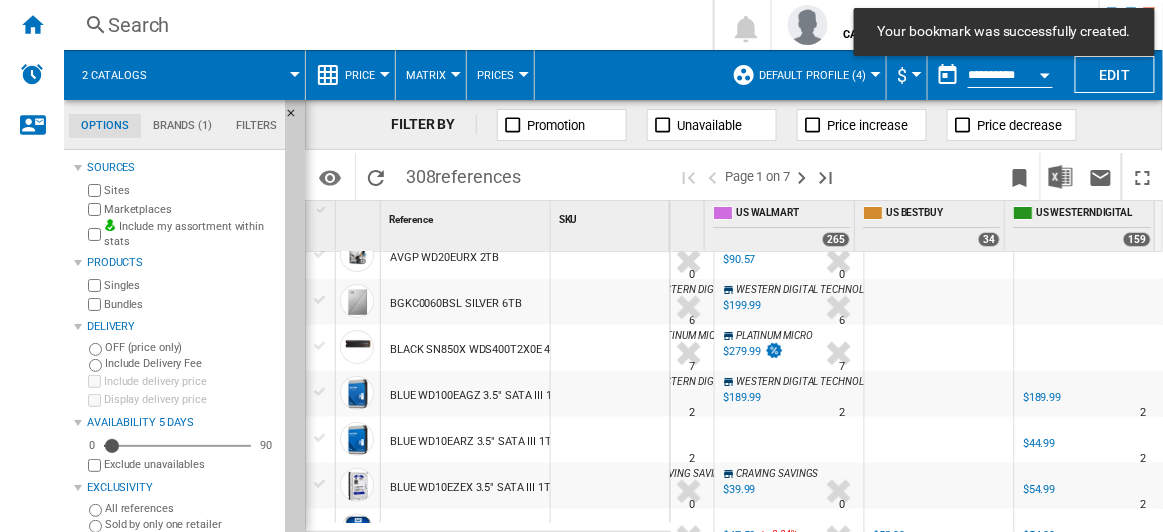 scroll, scrollTop: 363, scrollLeft: 116, axis: both 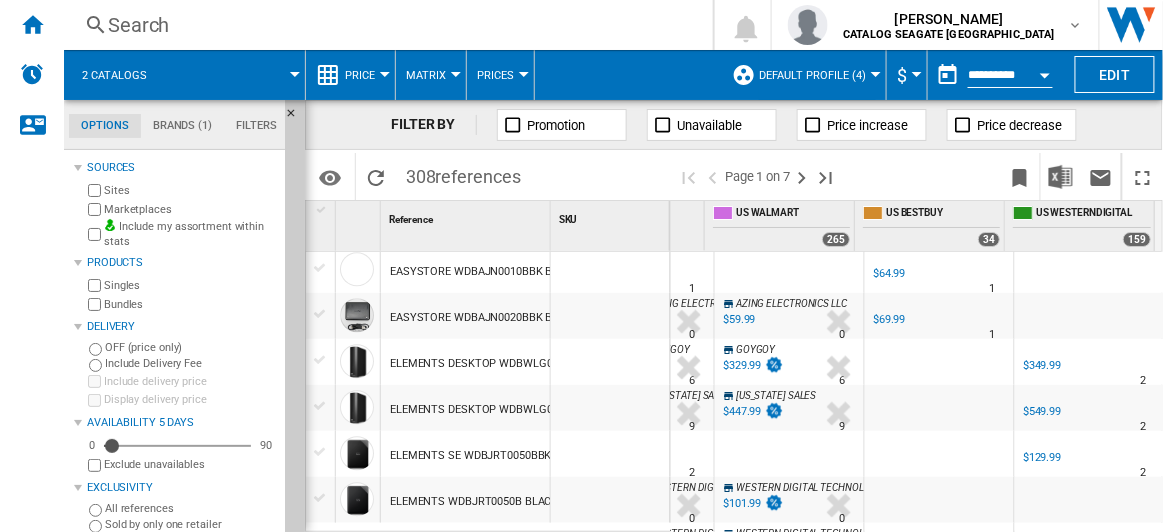 click on "Filters" 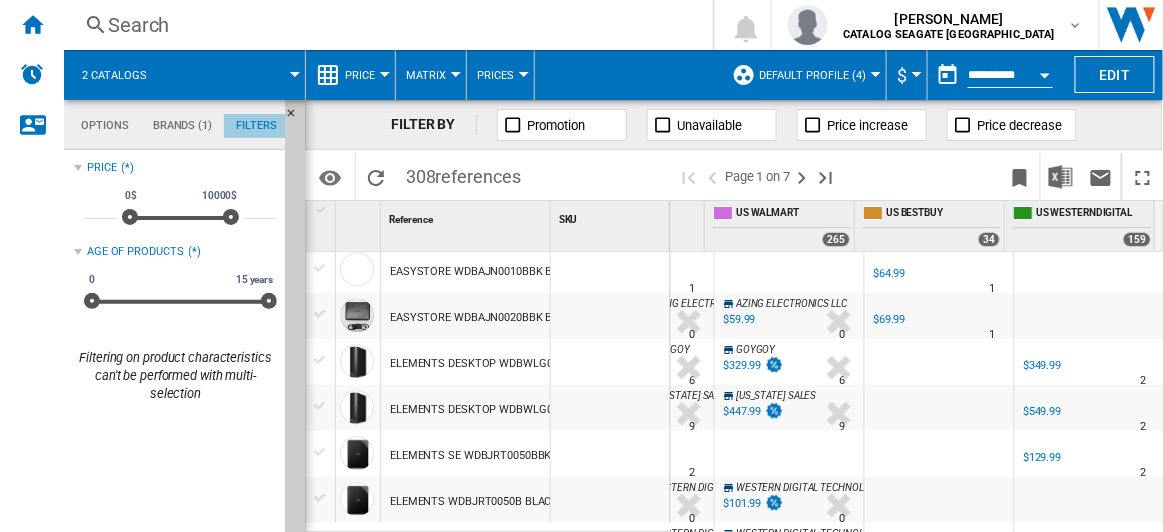 click on "Filters" 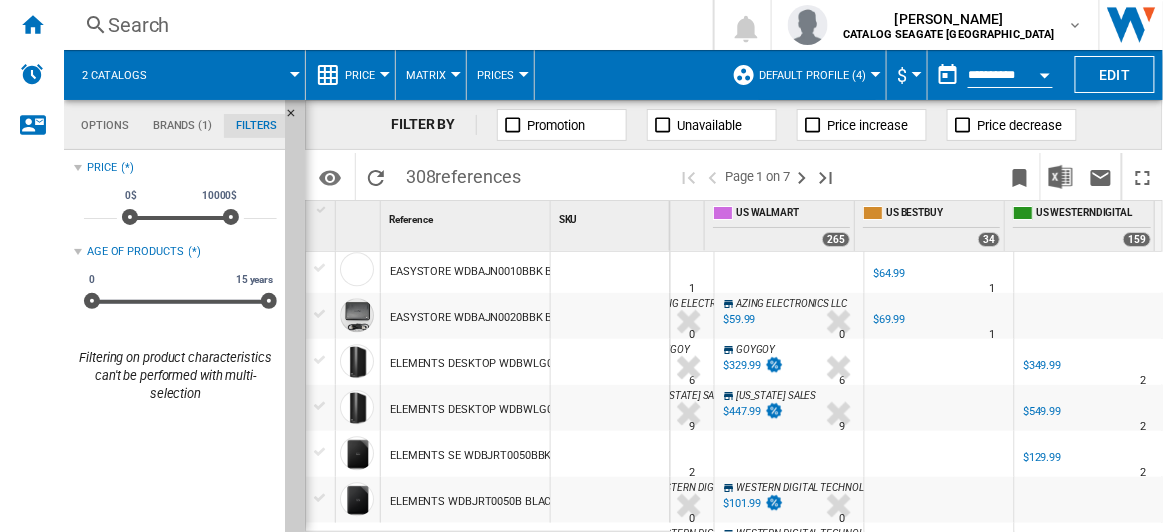 click on "Price" at bounding box center (350, 75) 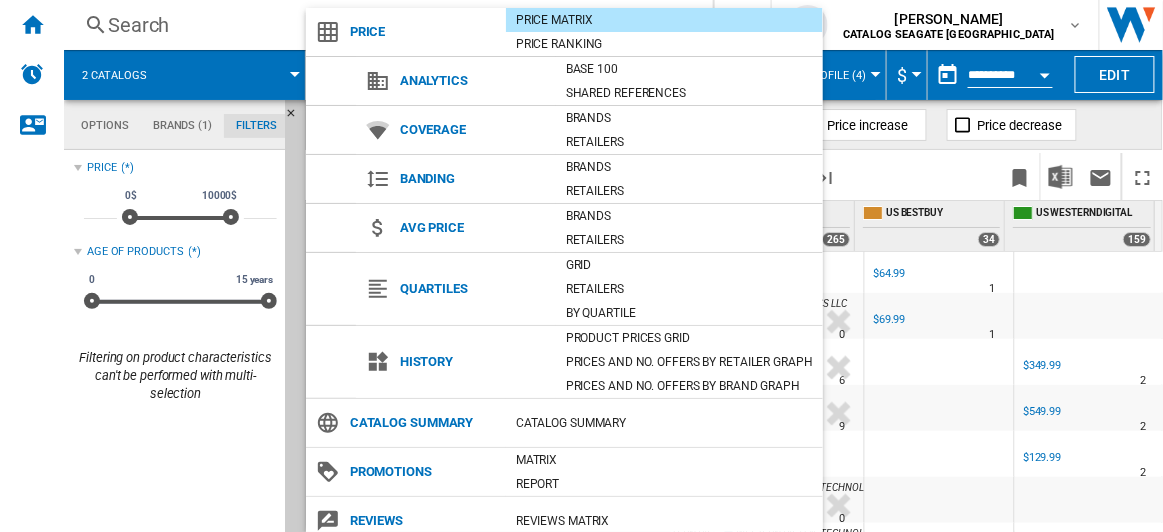 click at bounding box center (581, 266) 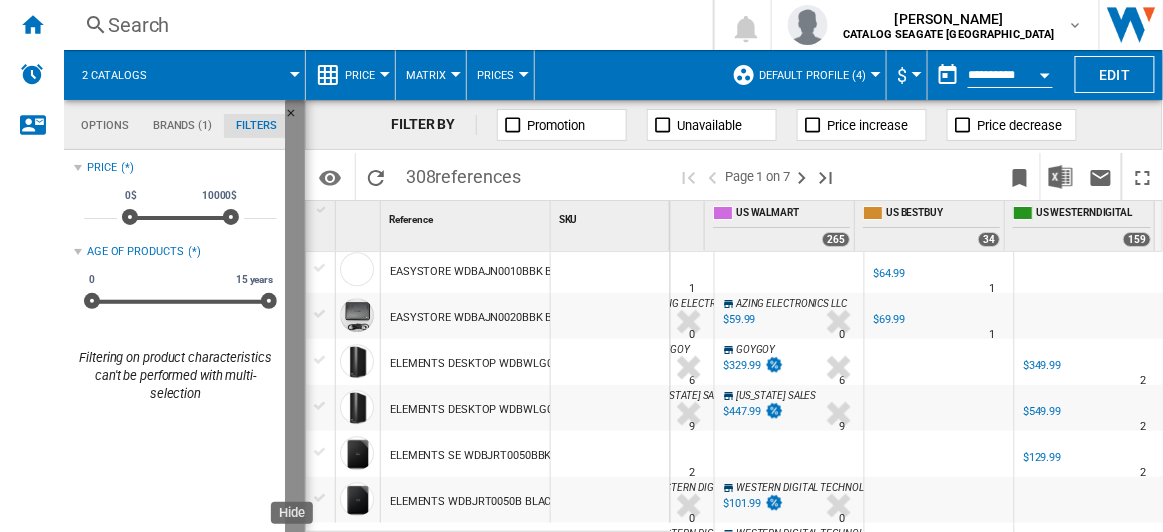 click at bounding box center [295, 538] 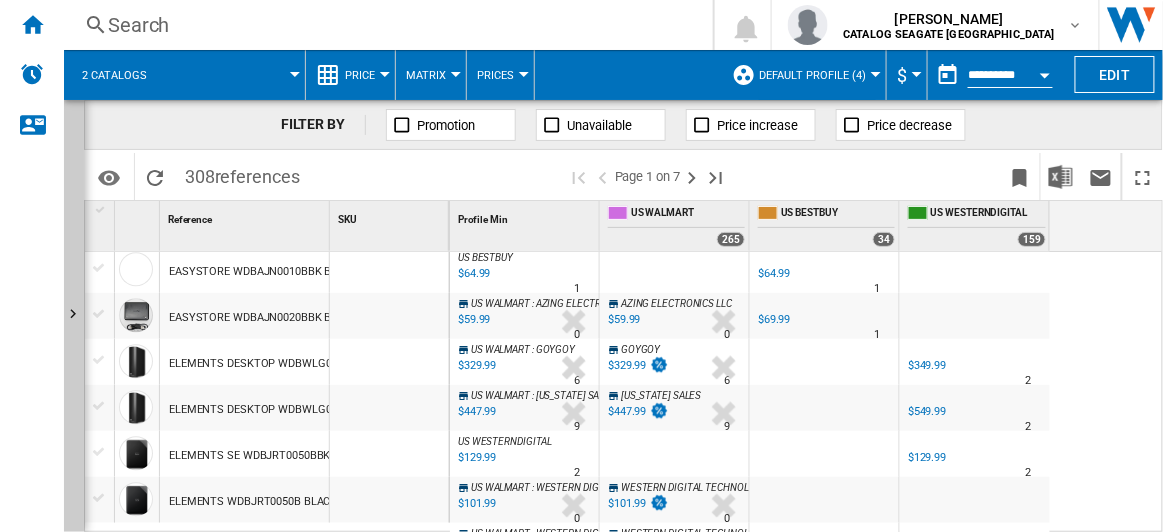 scroll, scrollTop: 0, scrollLeft: 0, axis: both 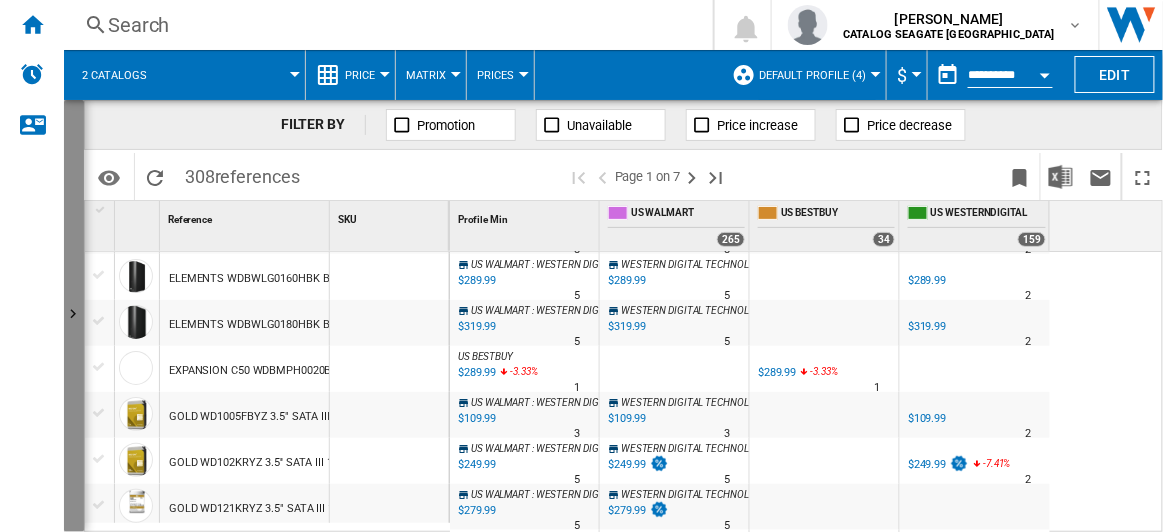 click at bounding box center [76, 317] 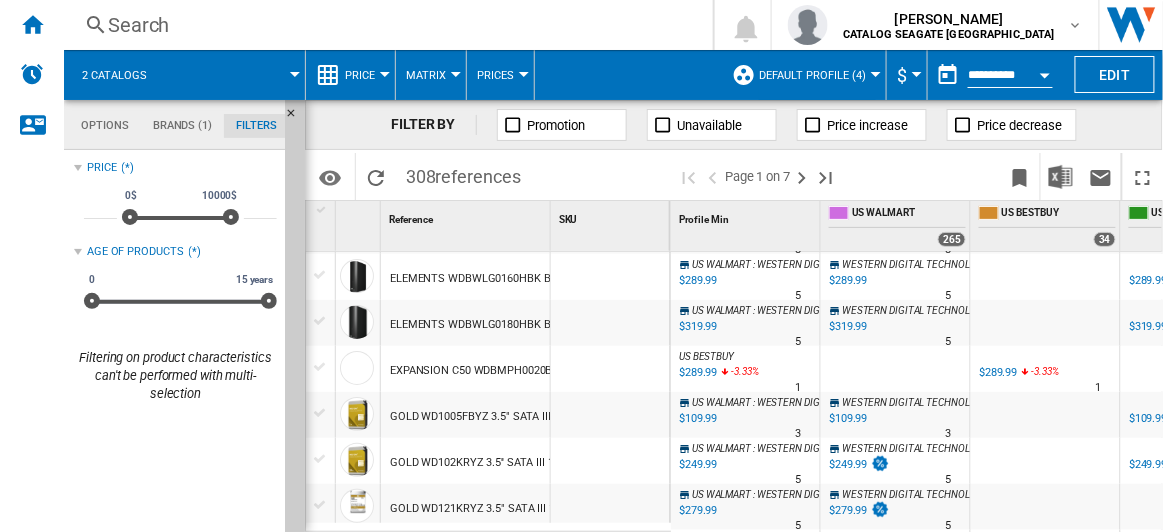 scroll, scrollTop: 2049, scrollLeft: 0, axis: vertical 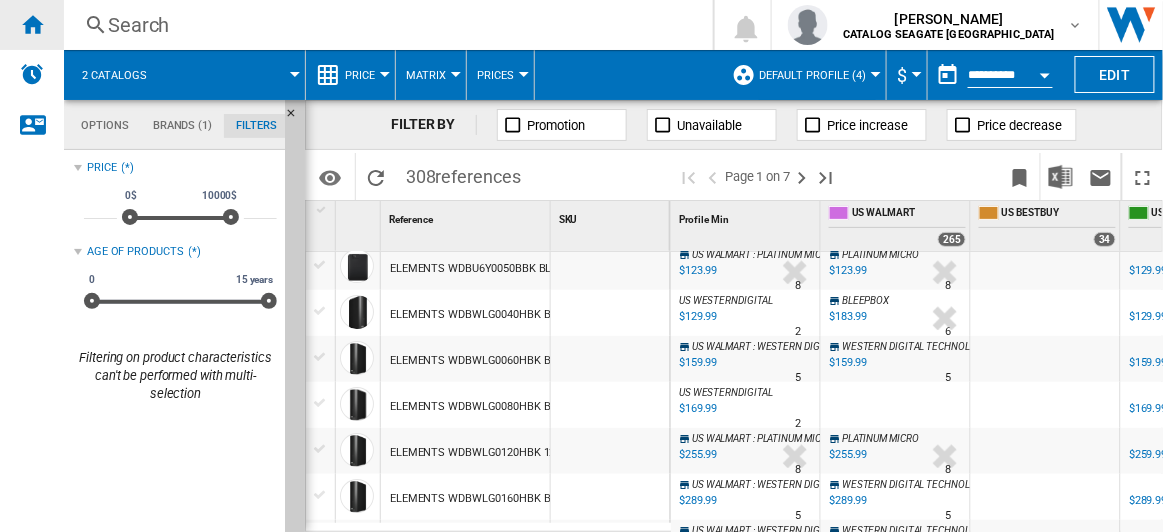 click at bounding box center (32, 24) 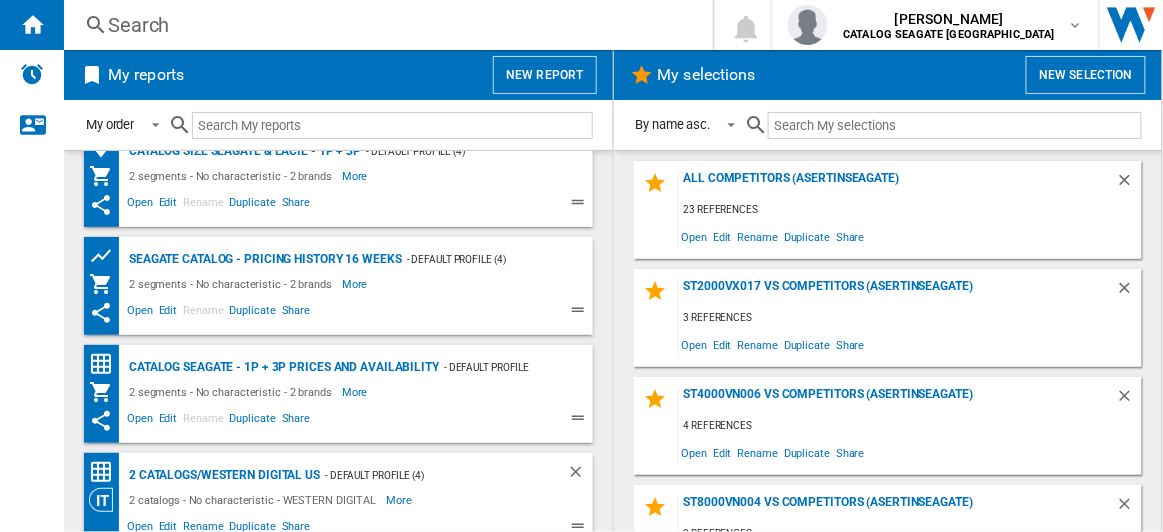 scroll, scrollTop: 50, scrollLeft: 0, axis: vertical 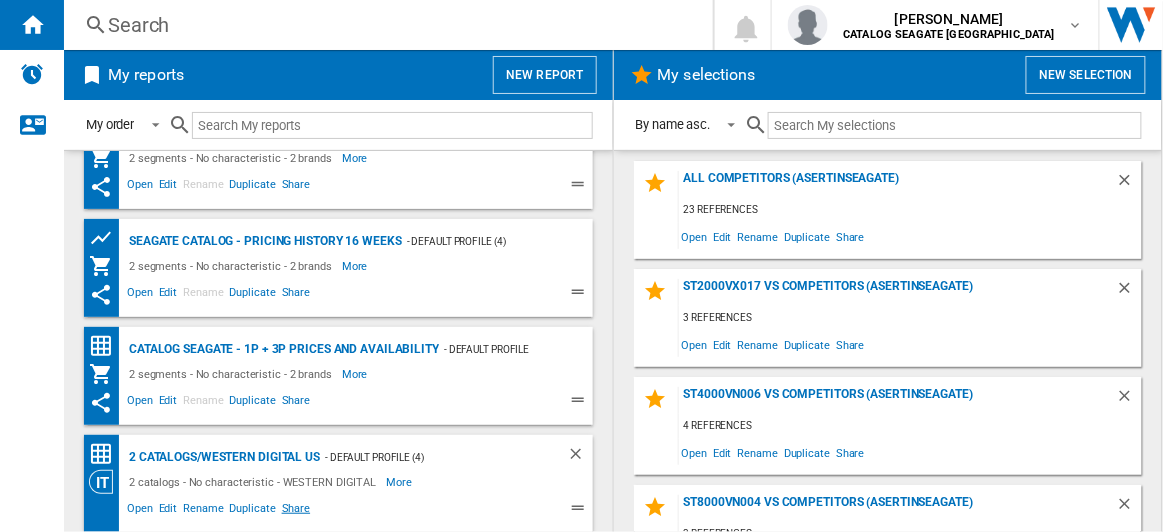 click on "Share" 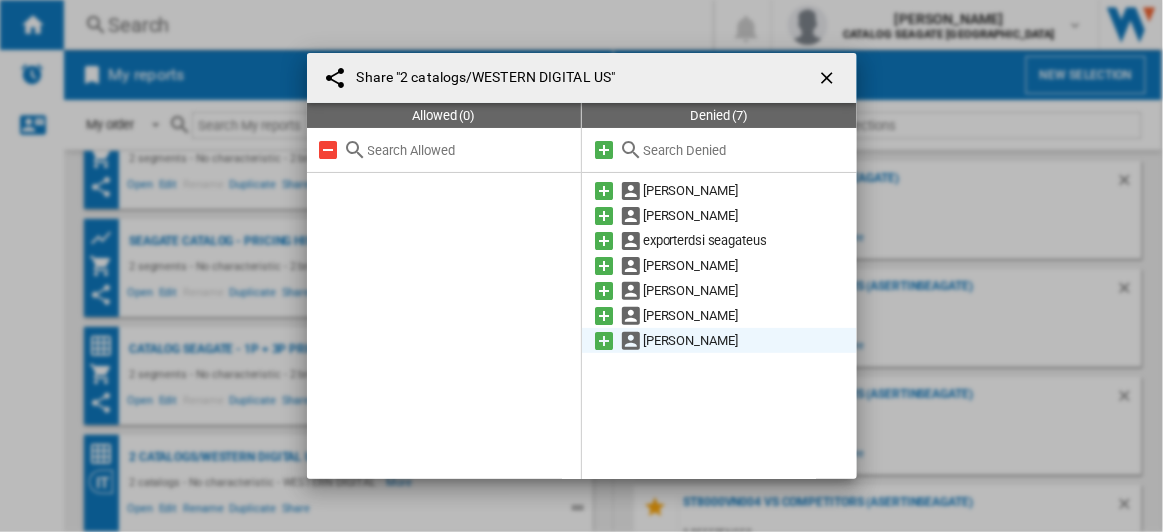 click at bounding box center (604, 341) 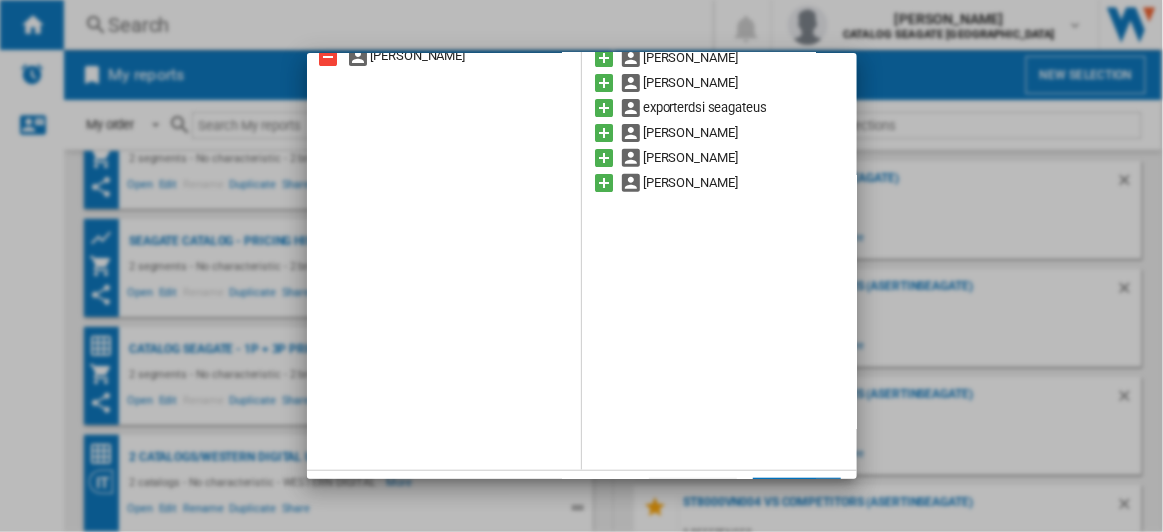 scroll, scrollTop: 174, scrollLeft: 0, axis: vertical 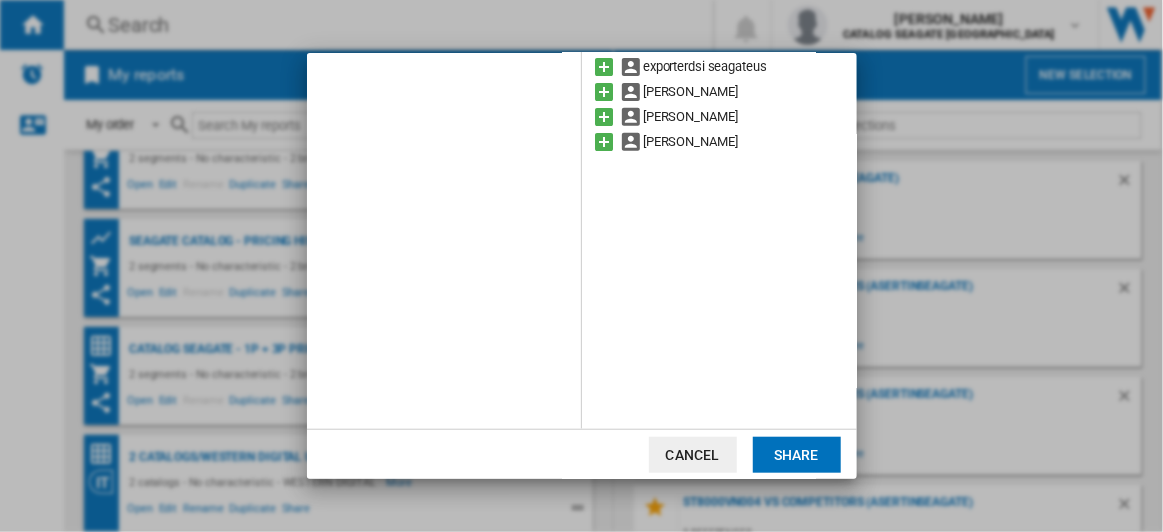 click on "Share" 